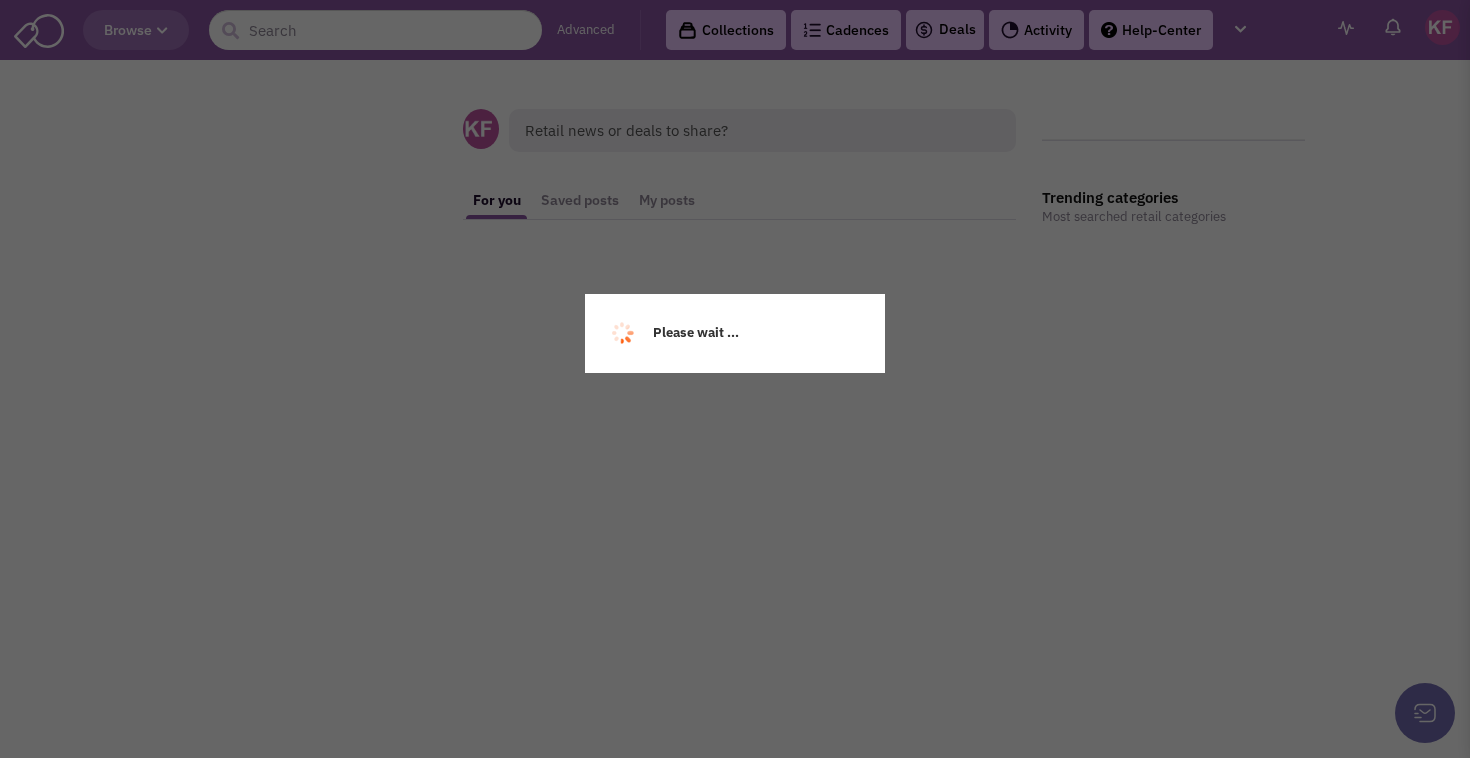 scroll, scrollTop: 0, scrollLeft: 0, axis: both 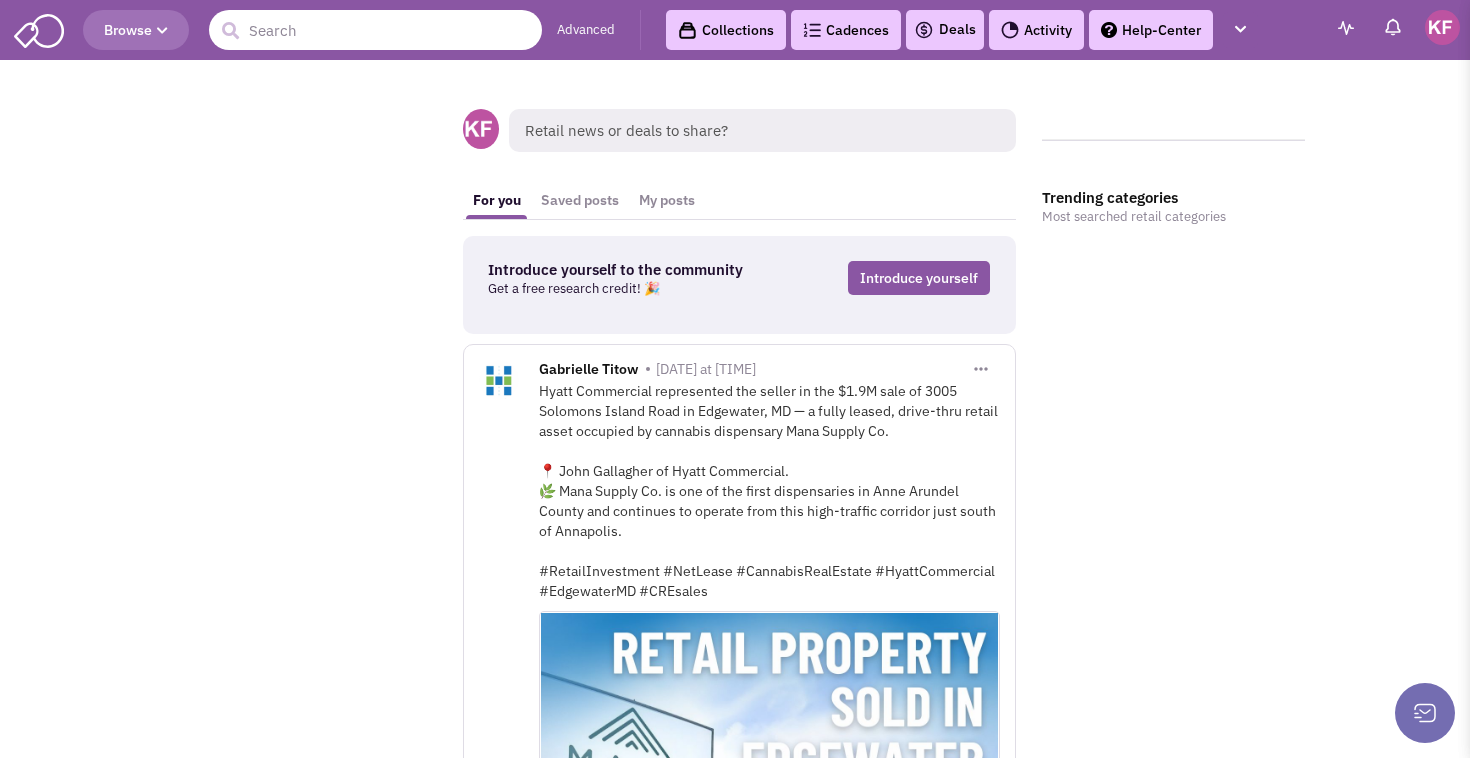 click at bounding box center (375, 30) 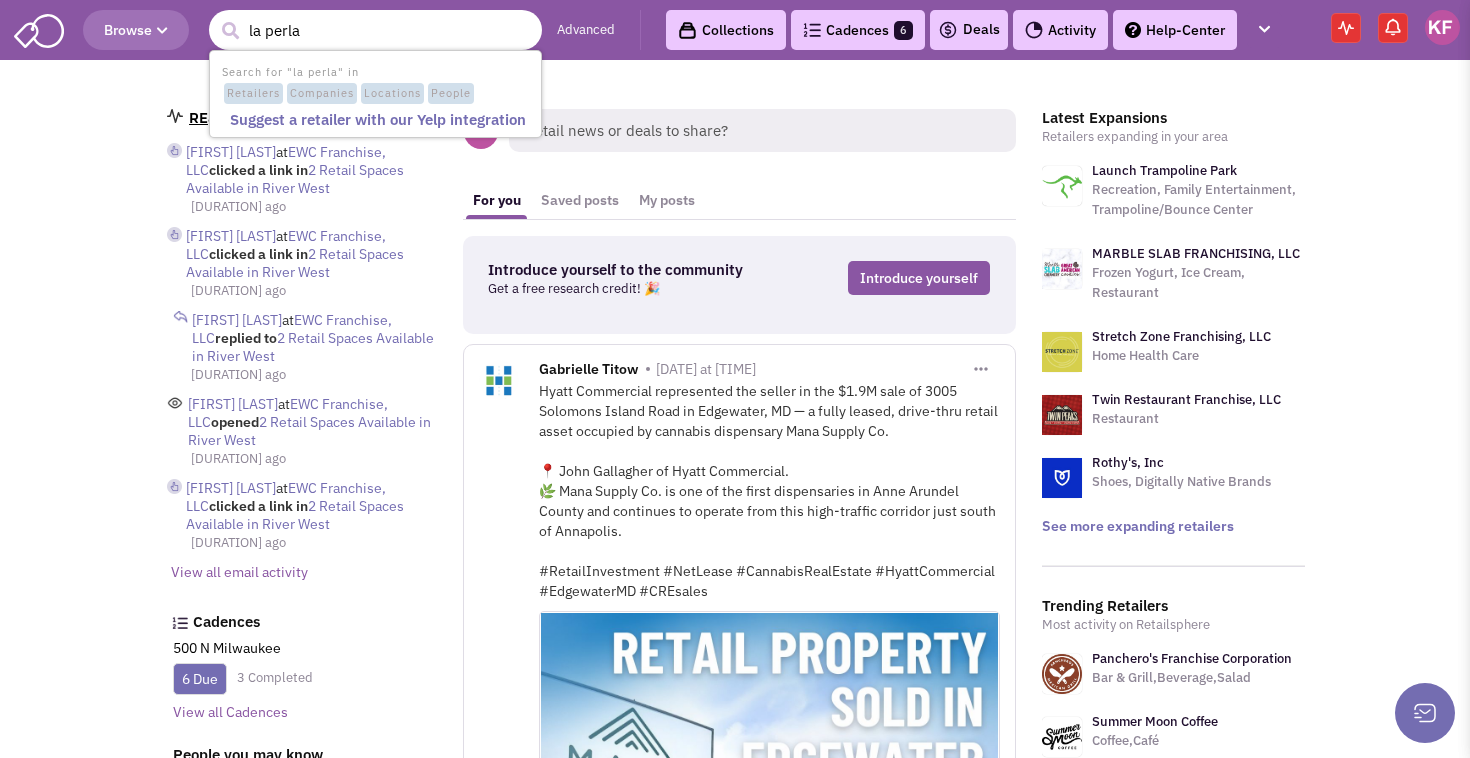 type on "la perla" 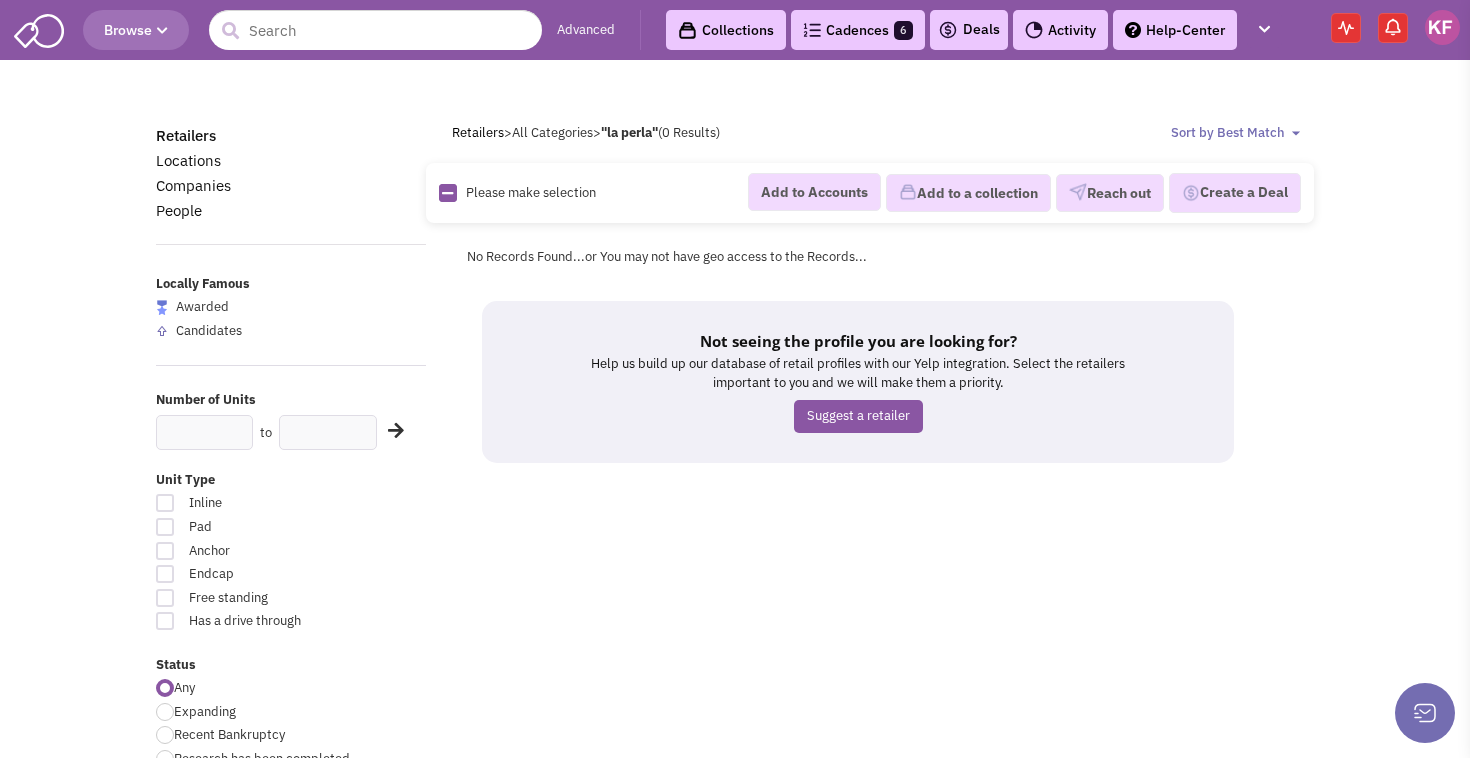 scroll, scrollTop: 0, scrollLeft: 0, axis: both 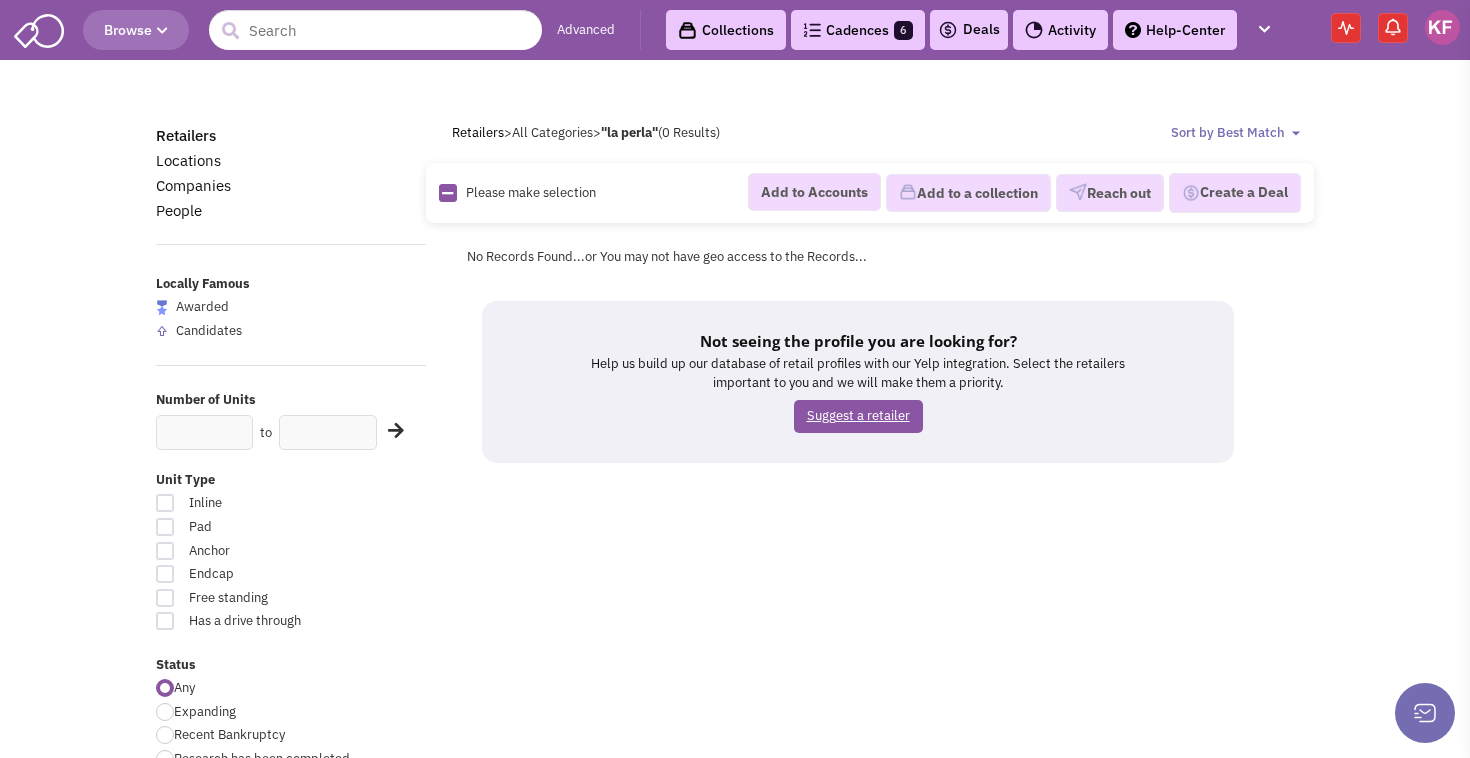 click on "Suggest a retailer" at bounding box center (858, 416) 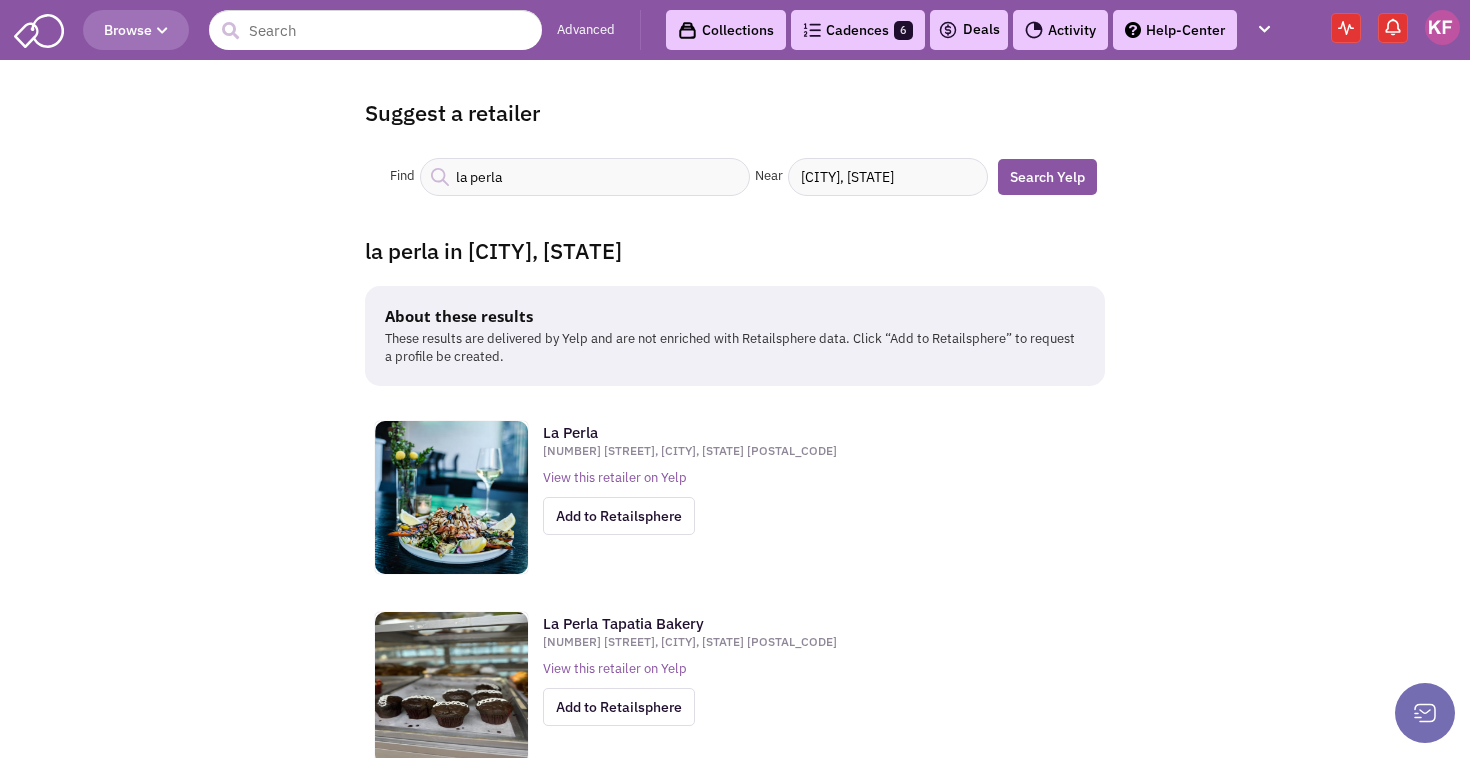 scroll, scrollTop: 0, scrollLeft: 0, axis: both 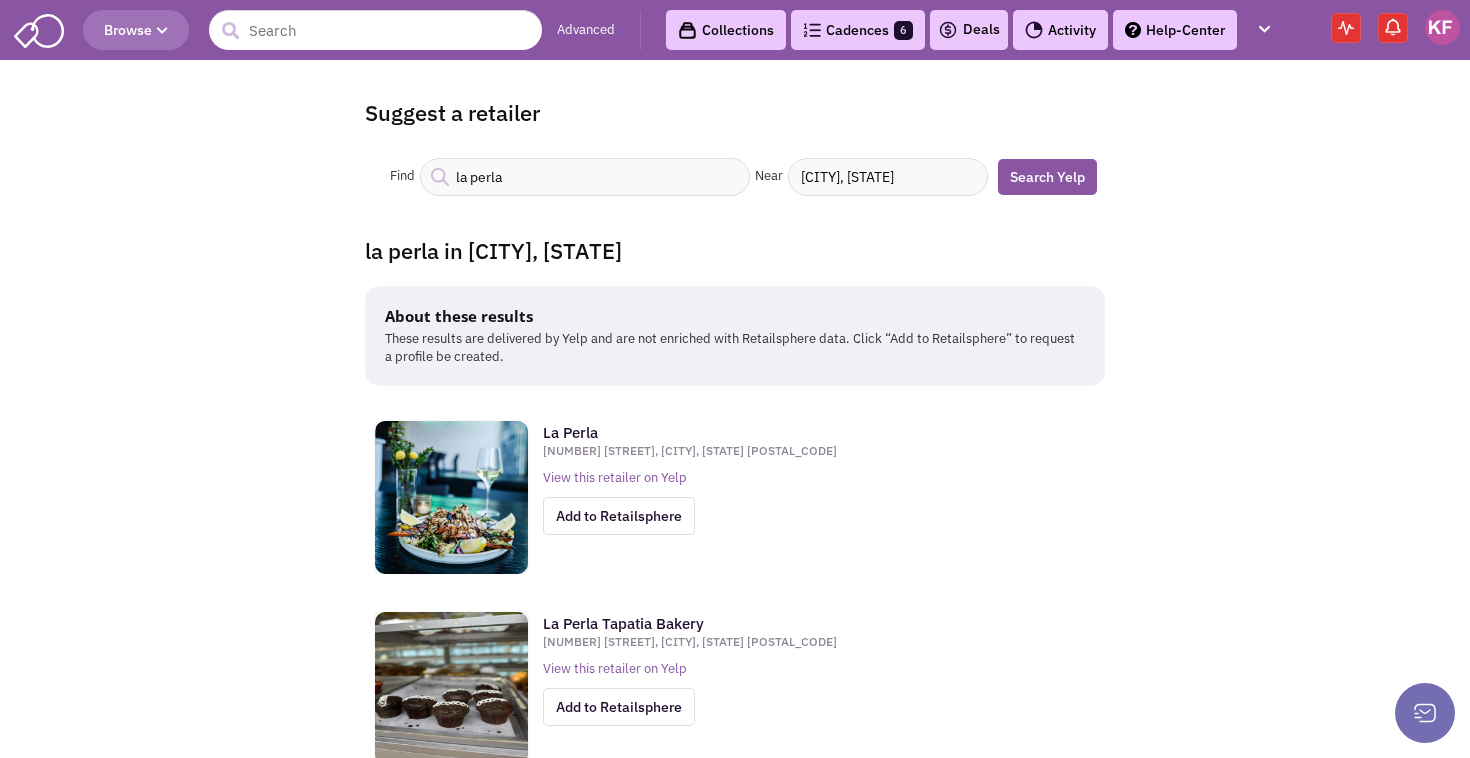 click on "[CITY], [STATE]" at bounding box center [888, 177] 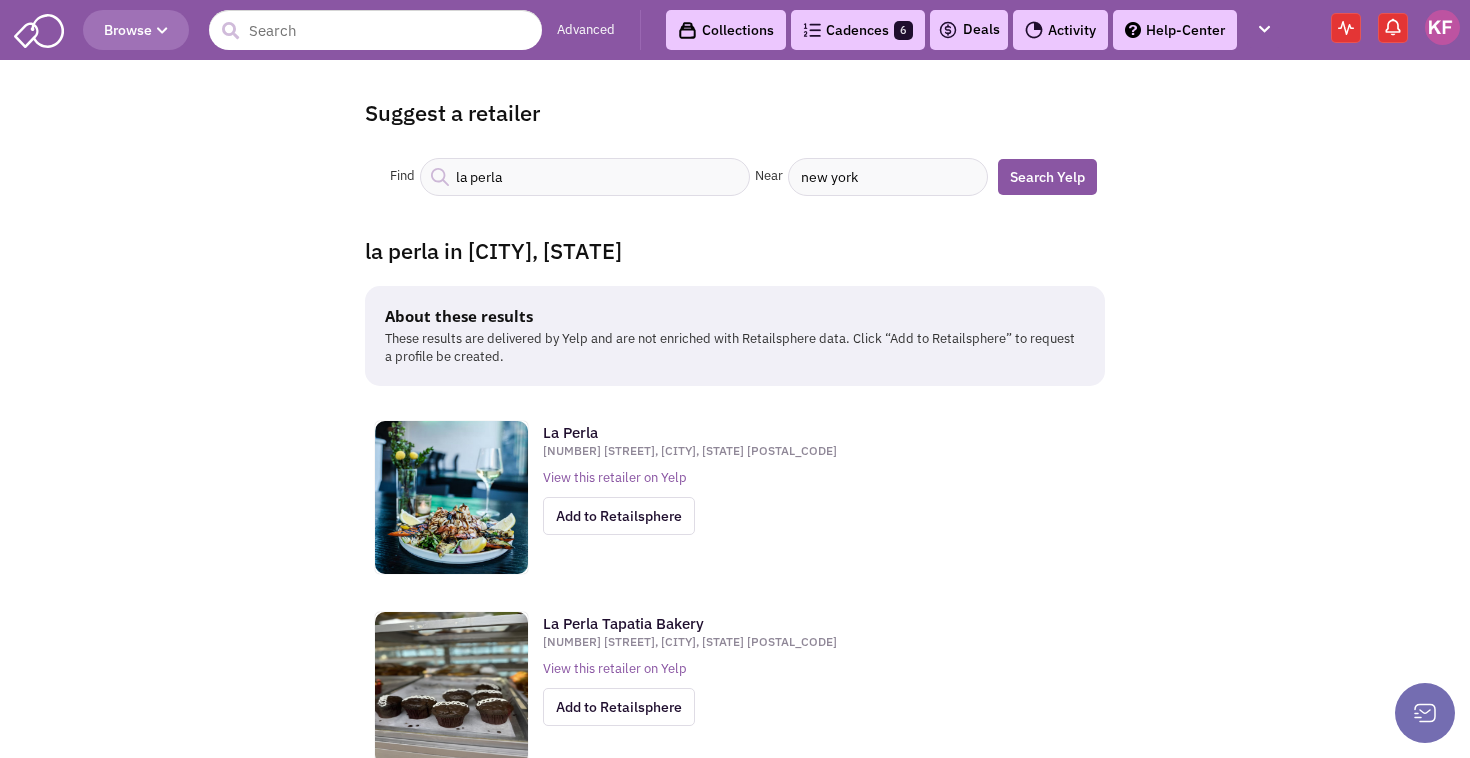 type on "New York" 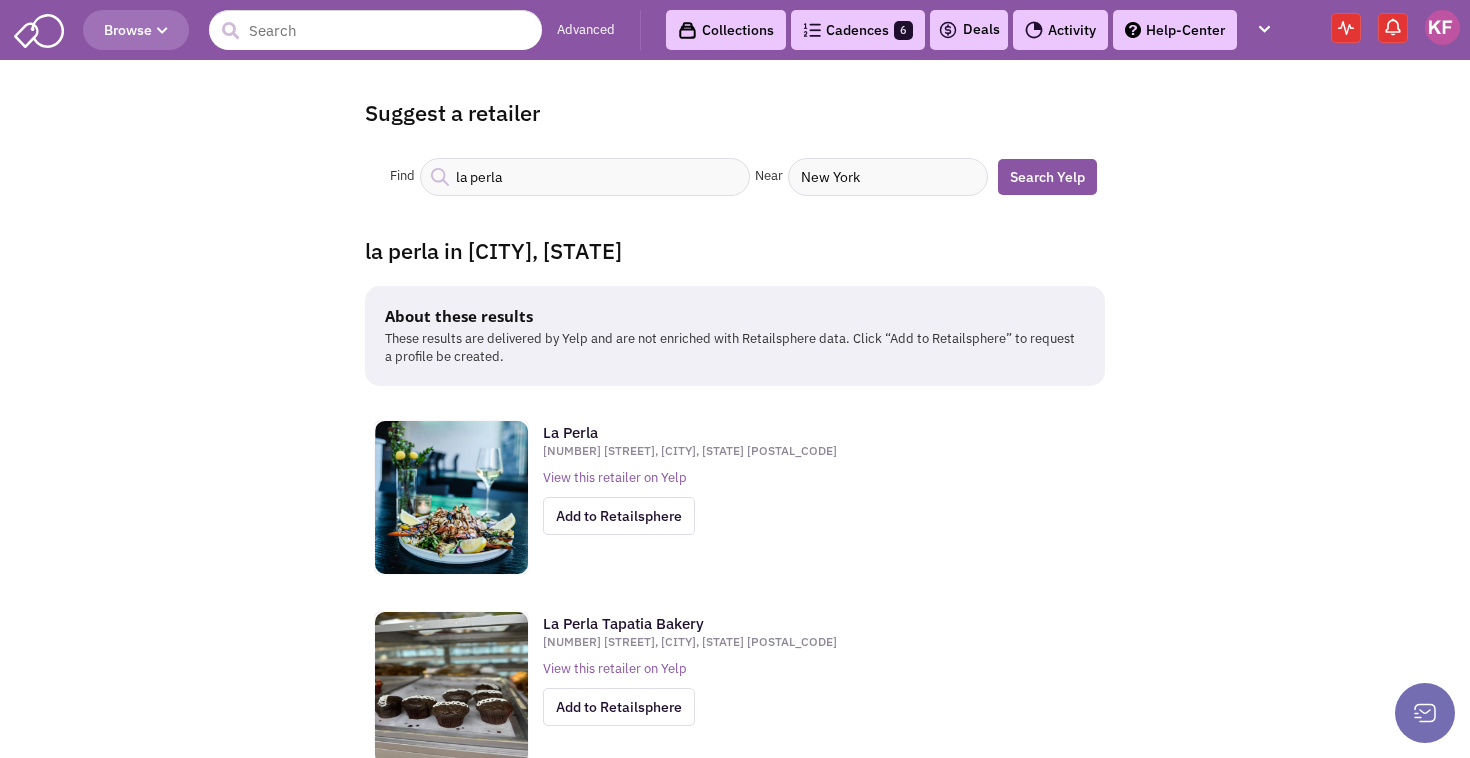 drag, startPoint x: 852, startPoint y: 170, endPoint x: 1019, endPoint y: 176, distance: 167.10774 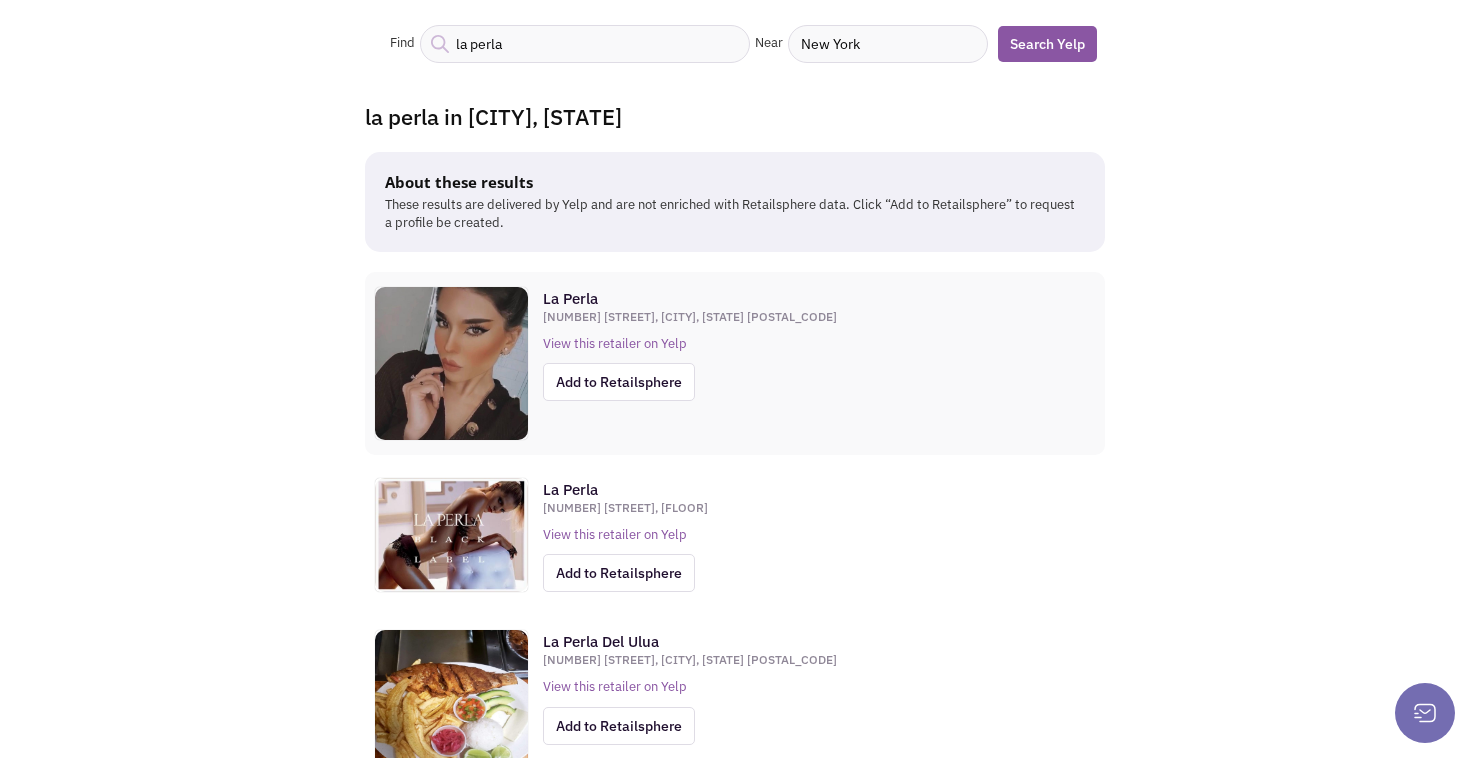 scroll, scrollTop: 152, scrollLeft: 0, axis: vertical 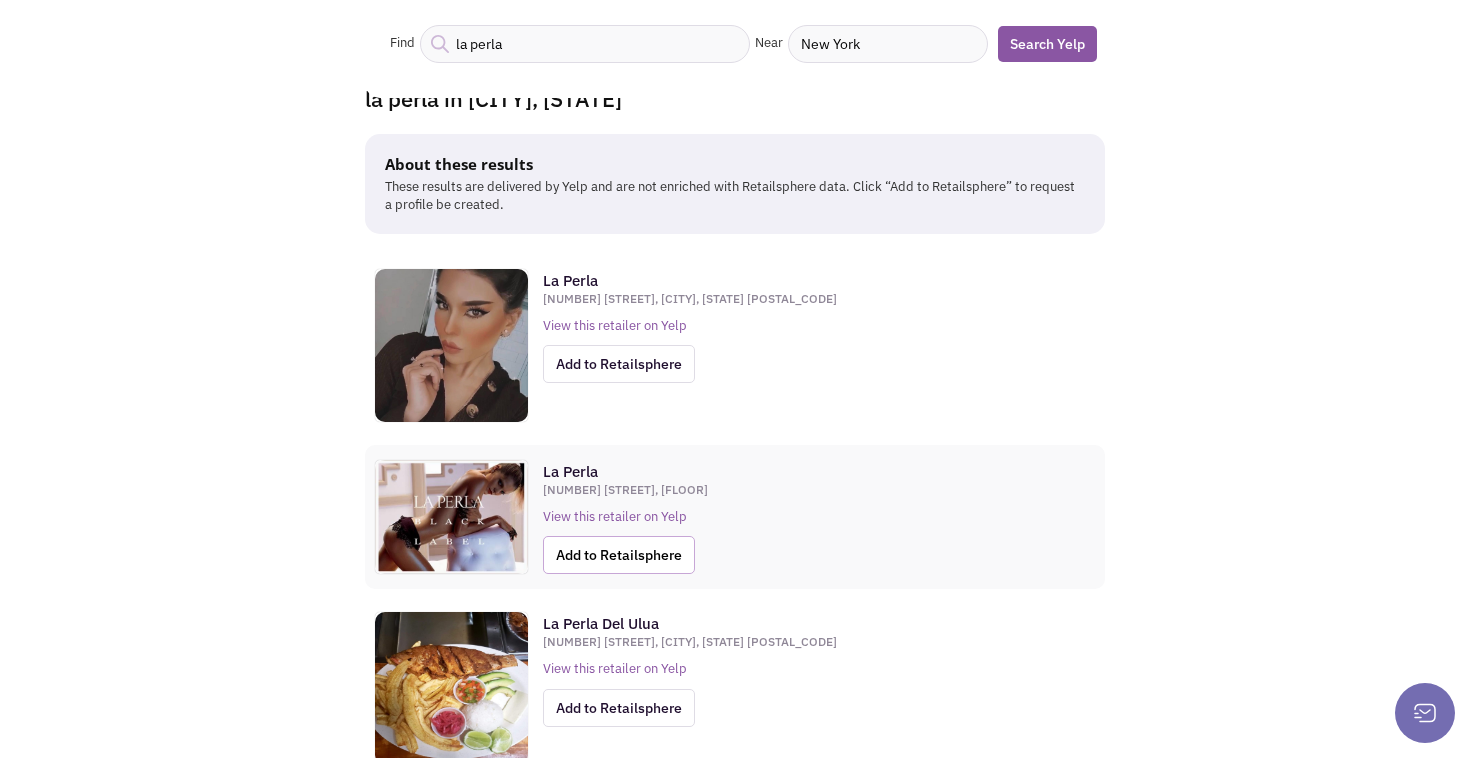 click on "Add to Retailsphere" at bounding box center [619, 555] 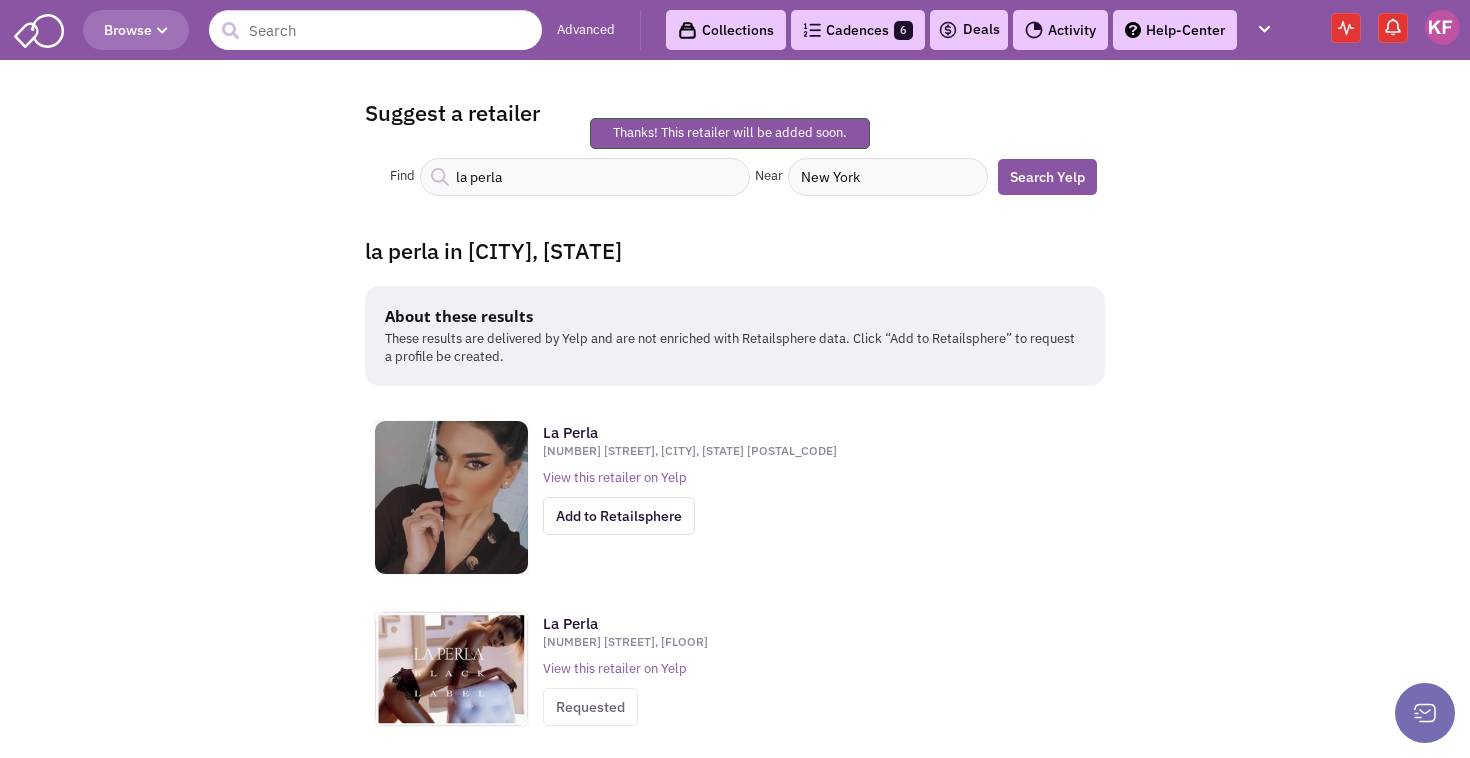 scroll, scrollTop: 0, scrollLeft: 0, axis: both 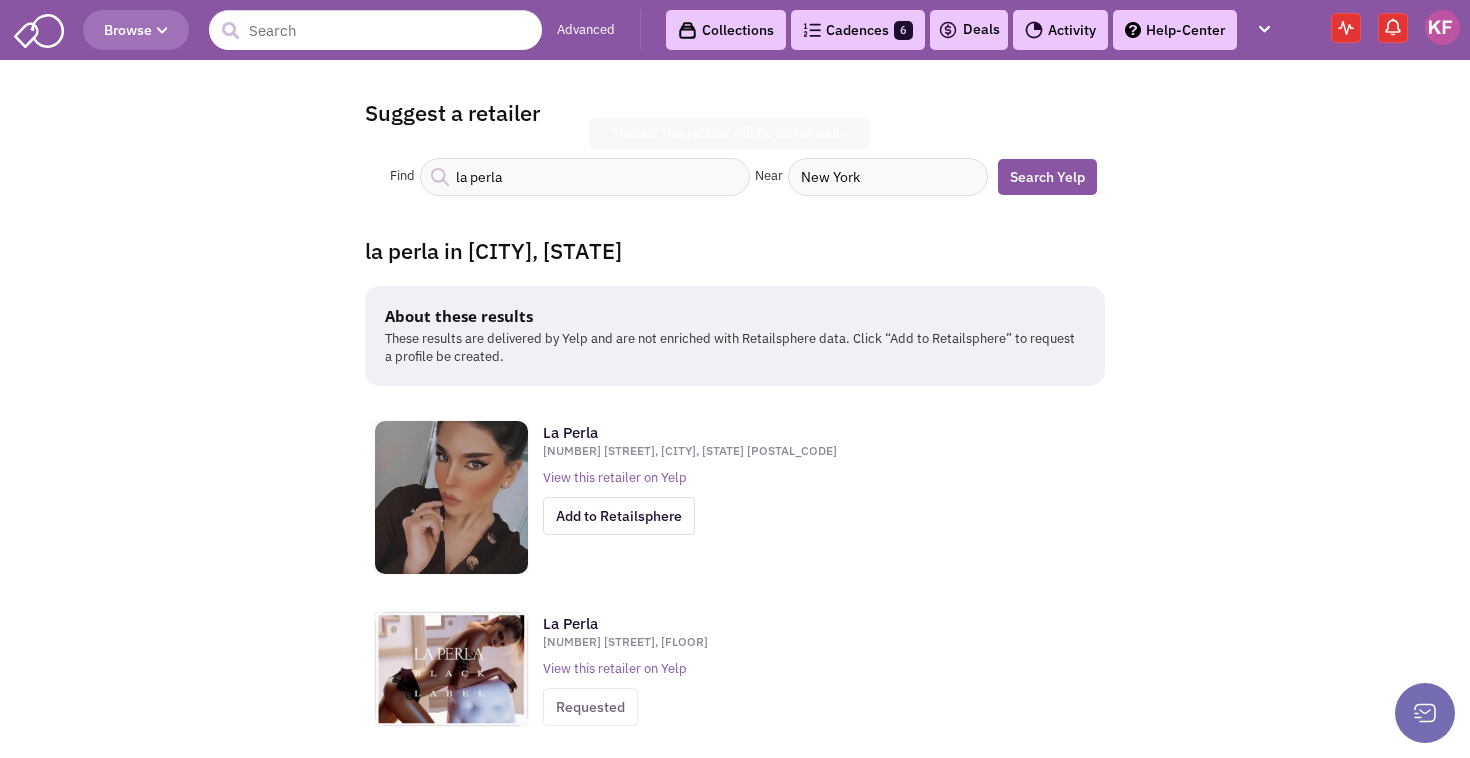 click on "Activity" at bounding box center (1060, 30) 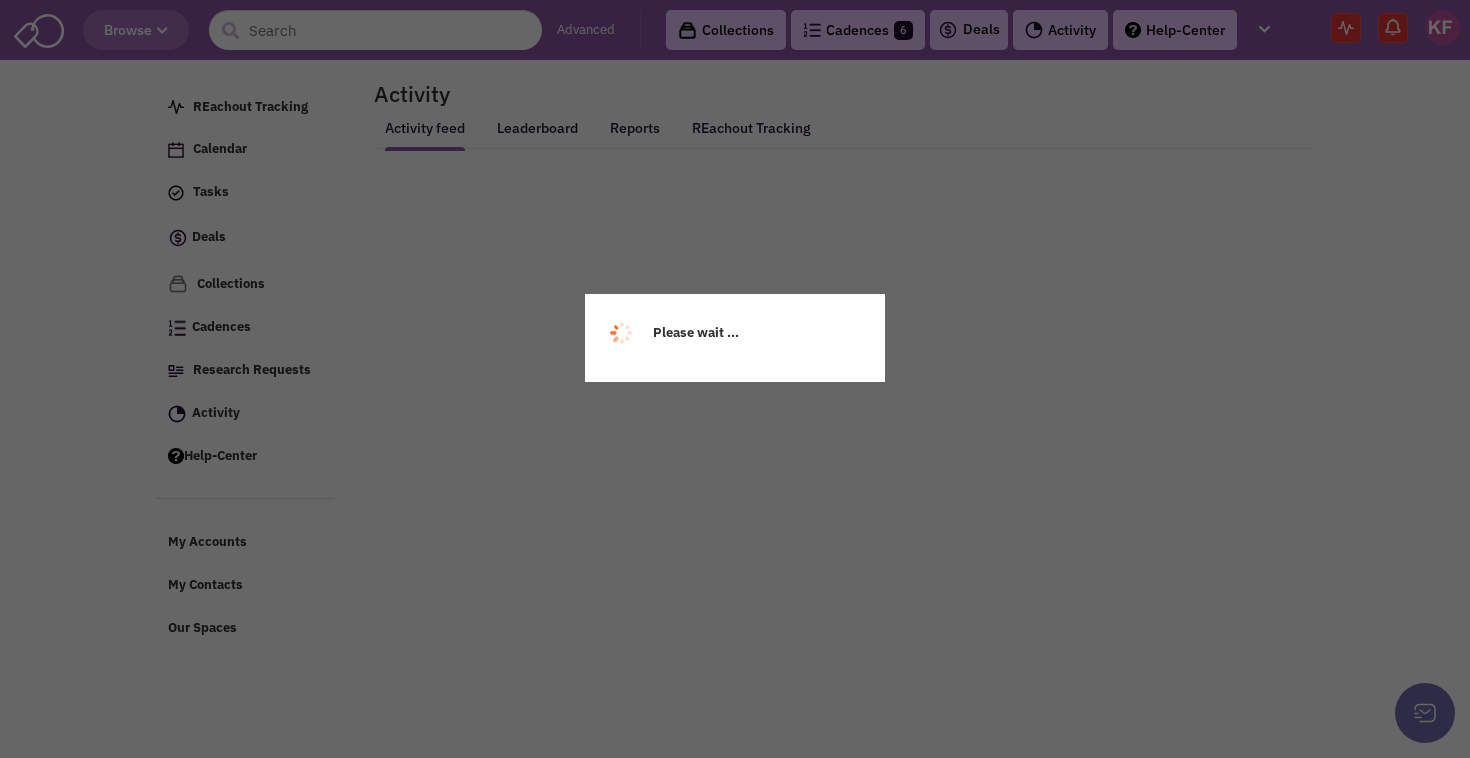 scroll, scrollTop: 0, scrollLeft: 0, axis: both 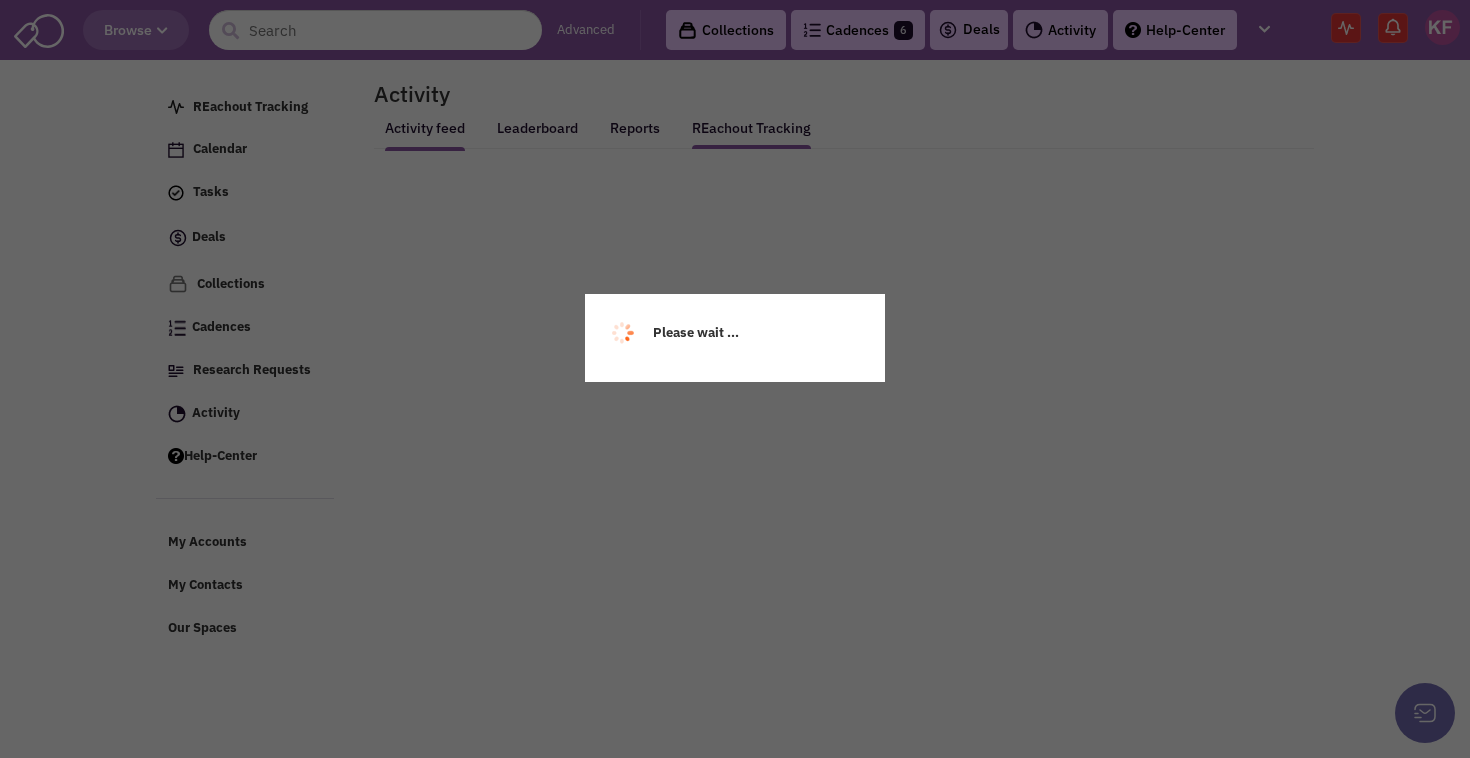 select 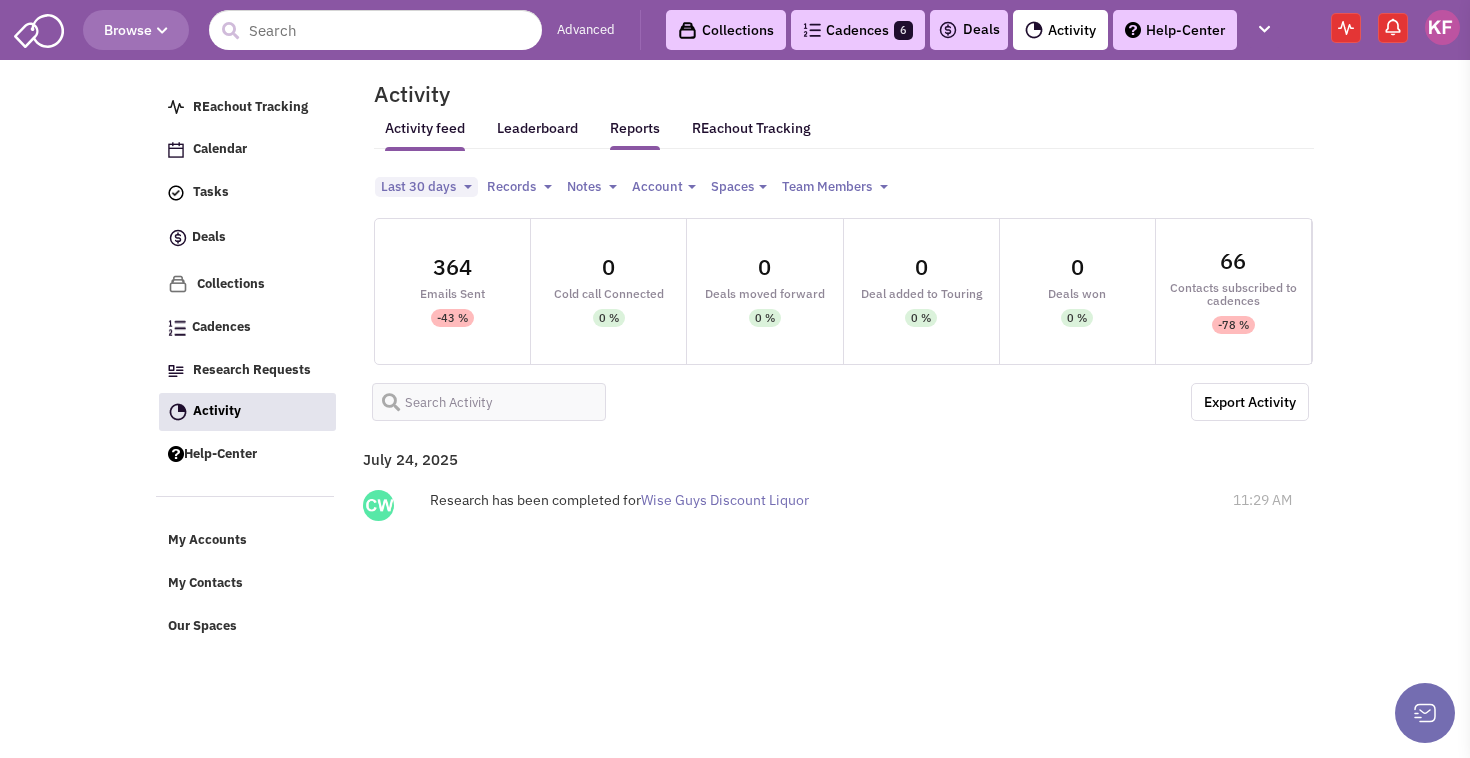 click on "Reports" at bounding box center [635, 134] 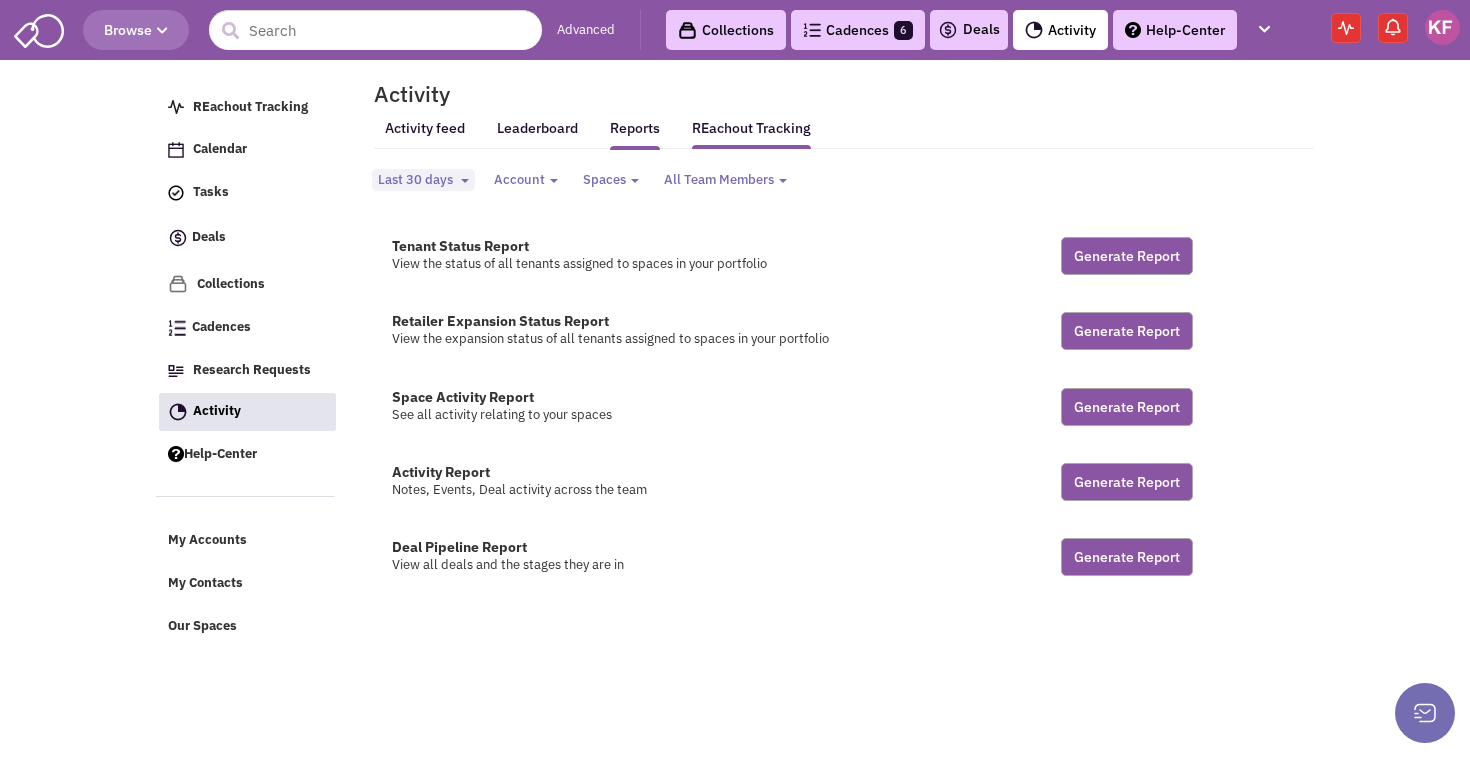 click on "REachout Tracking" at bounding box center [751, 128] 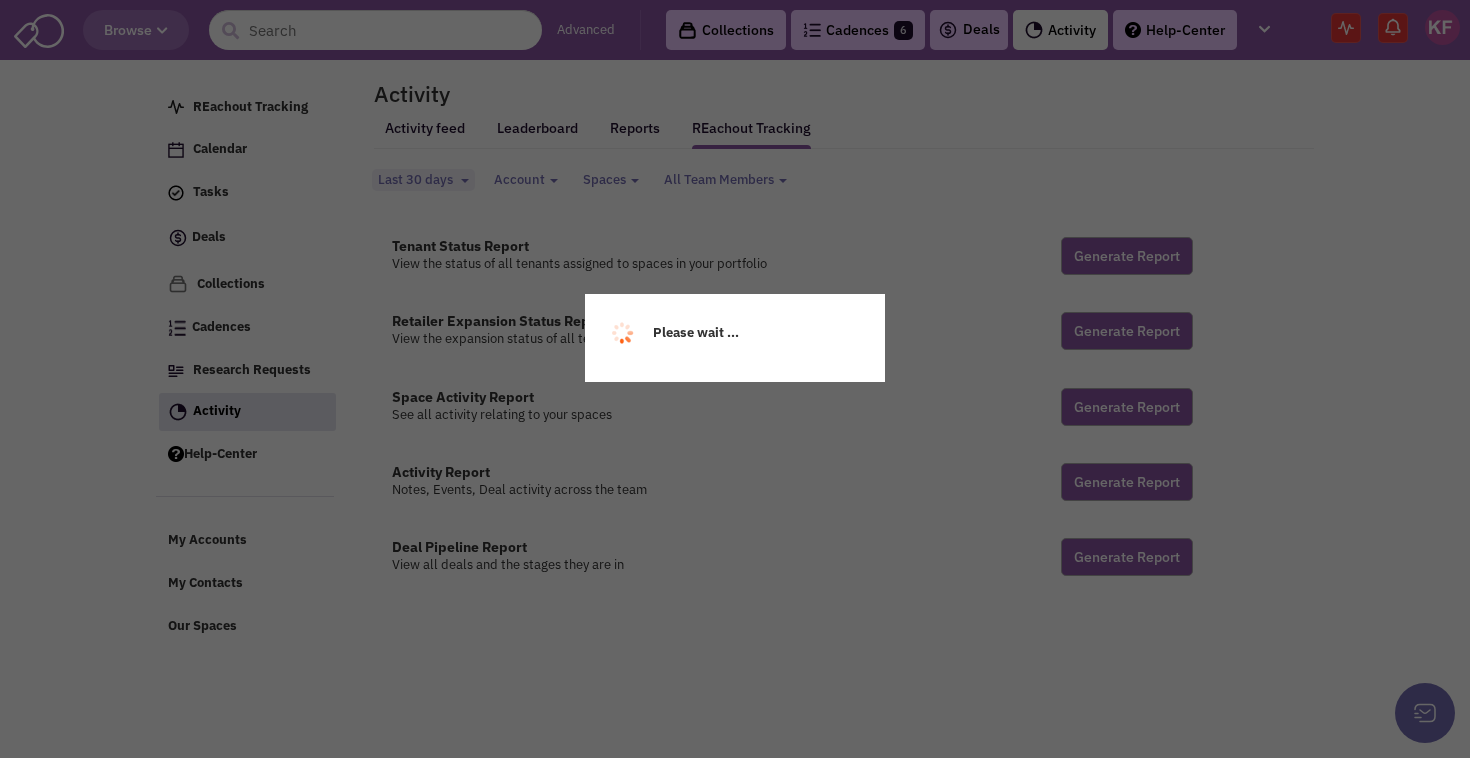 click on "Please wait ..." at bounding box center (735, 379) 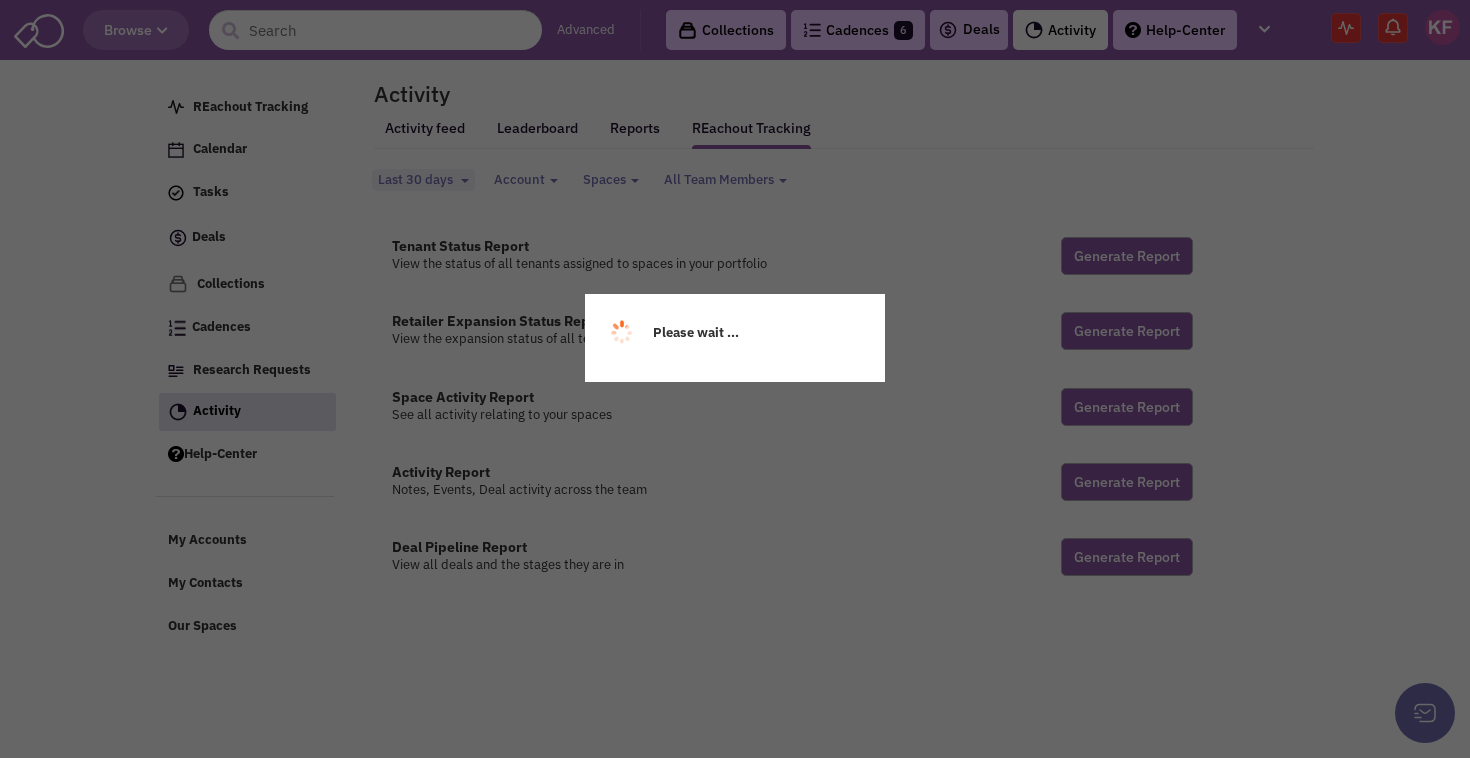 select 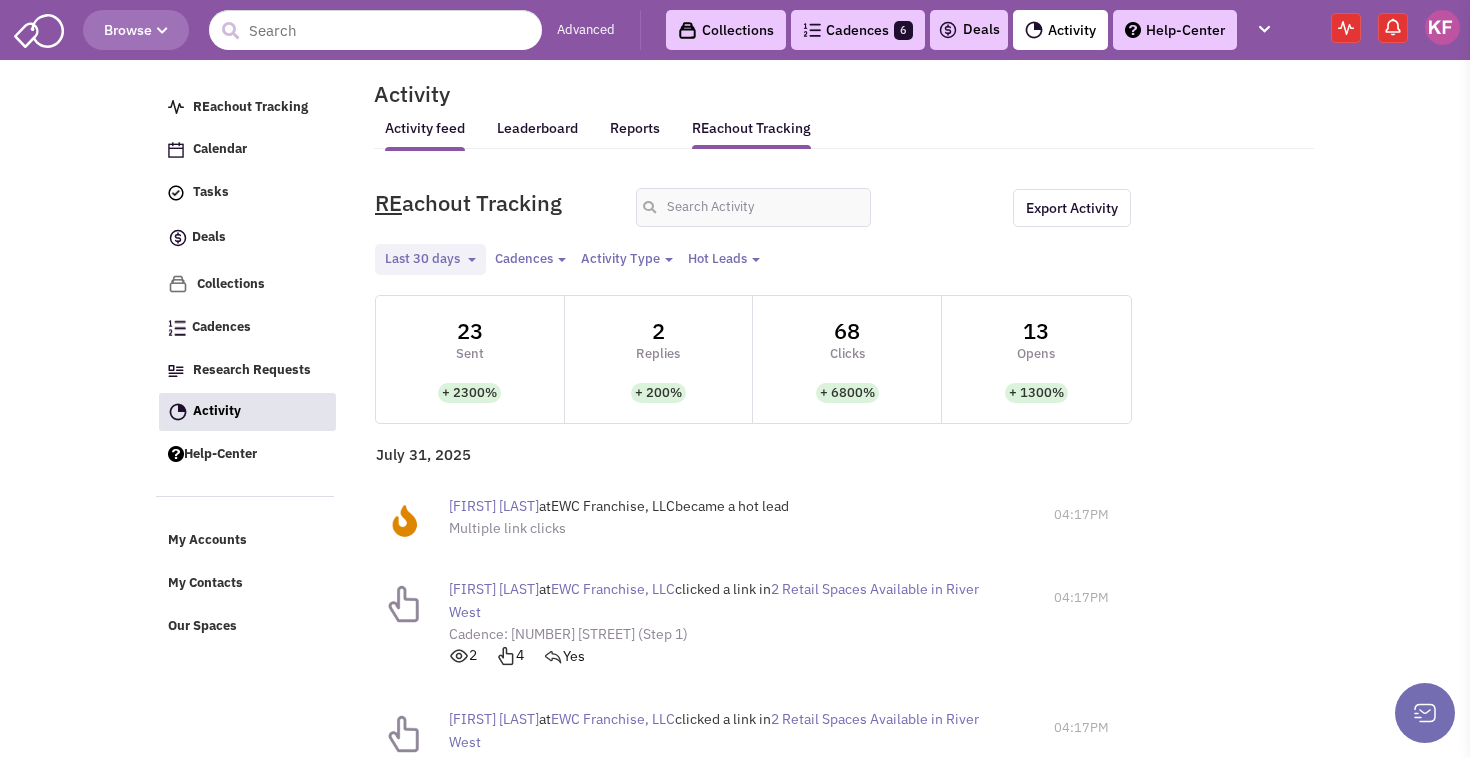 click on "Activity feed" at bounding box center [425, 135] 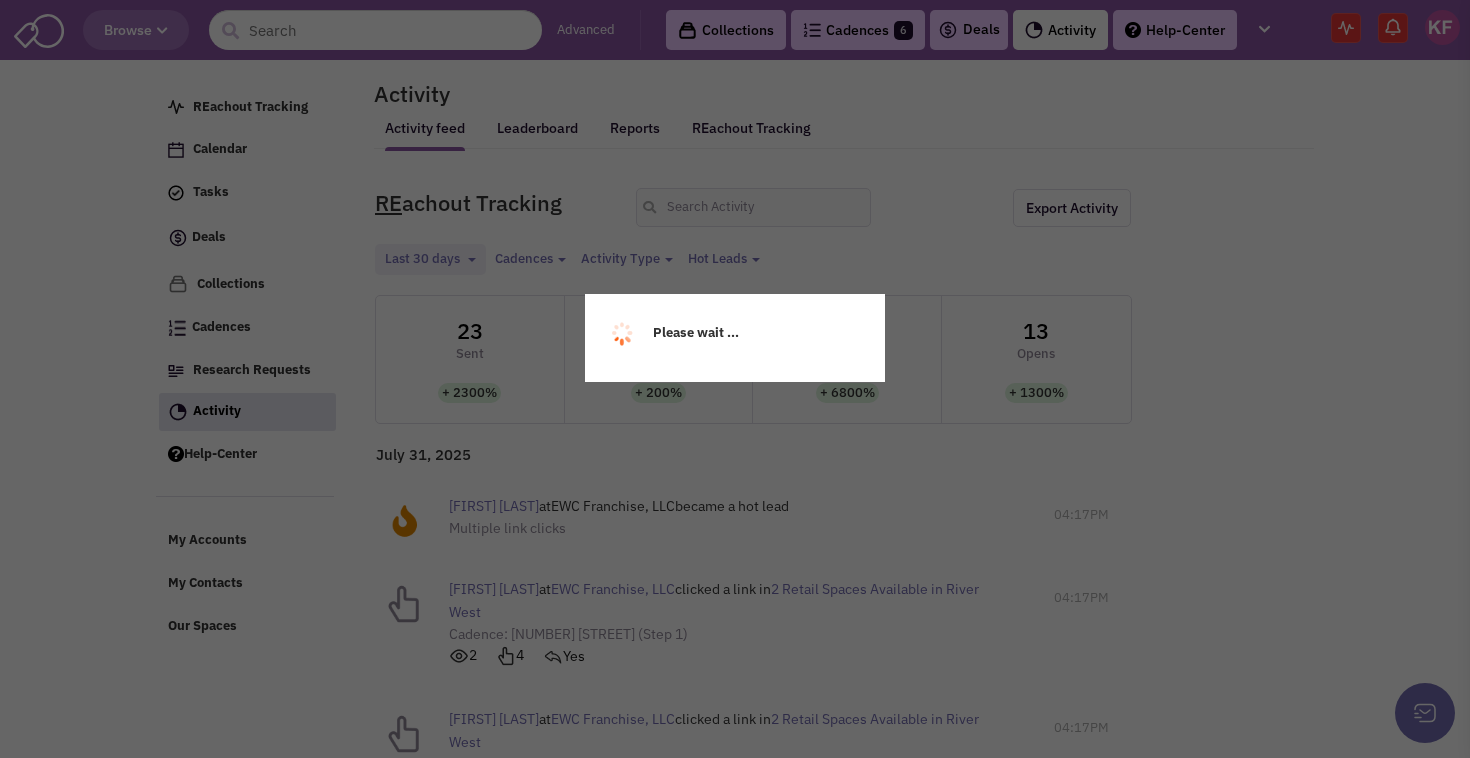 select 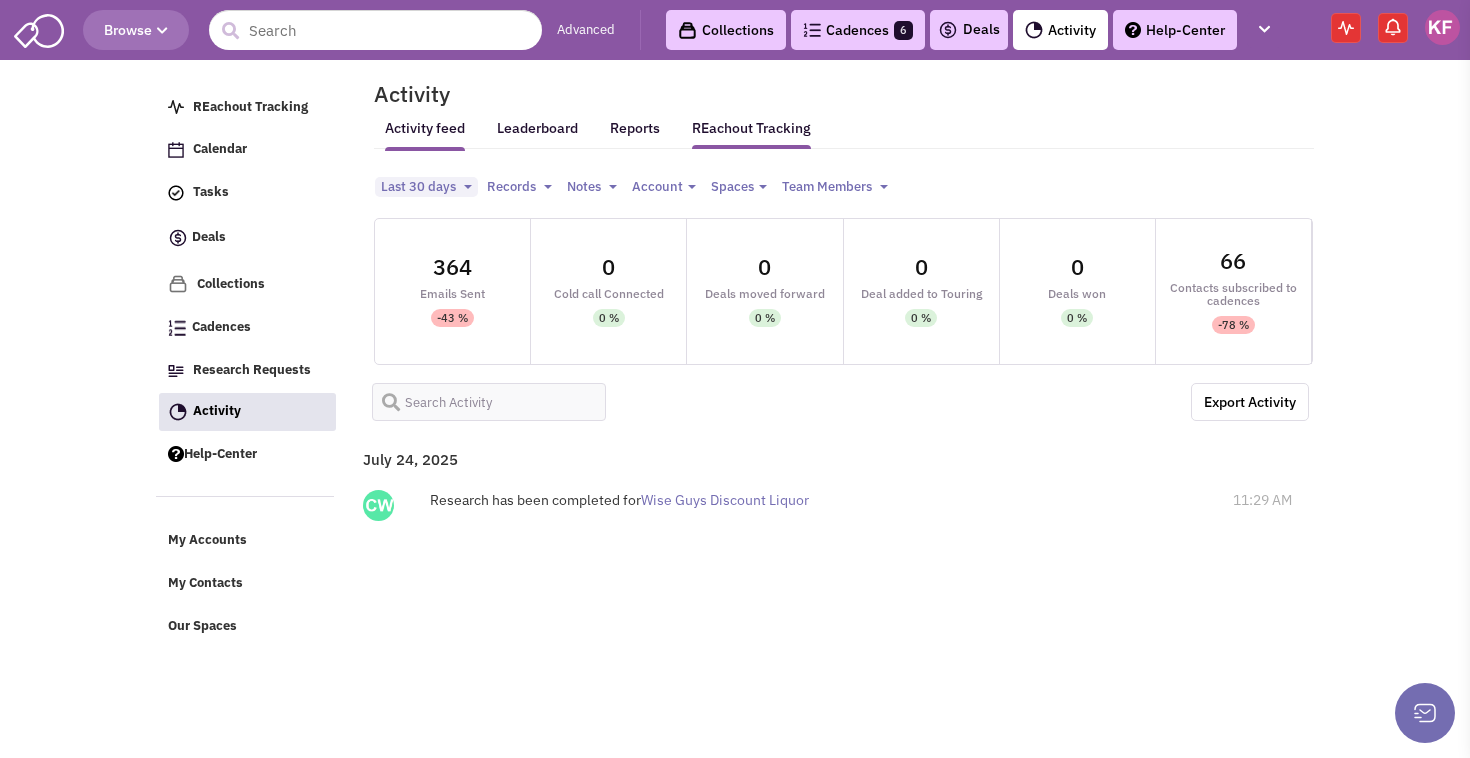 click on "REachout Tracking" at bounding box center [751, 128] 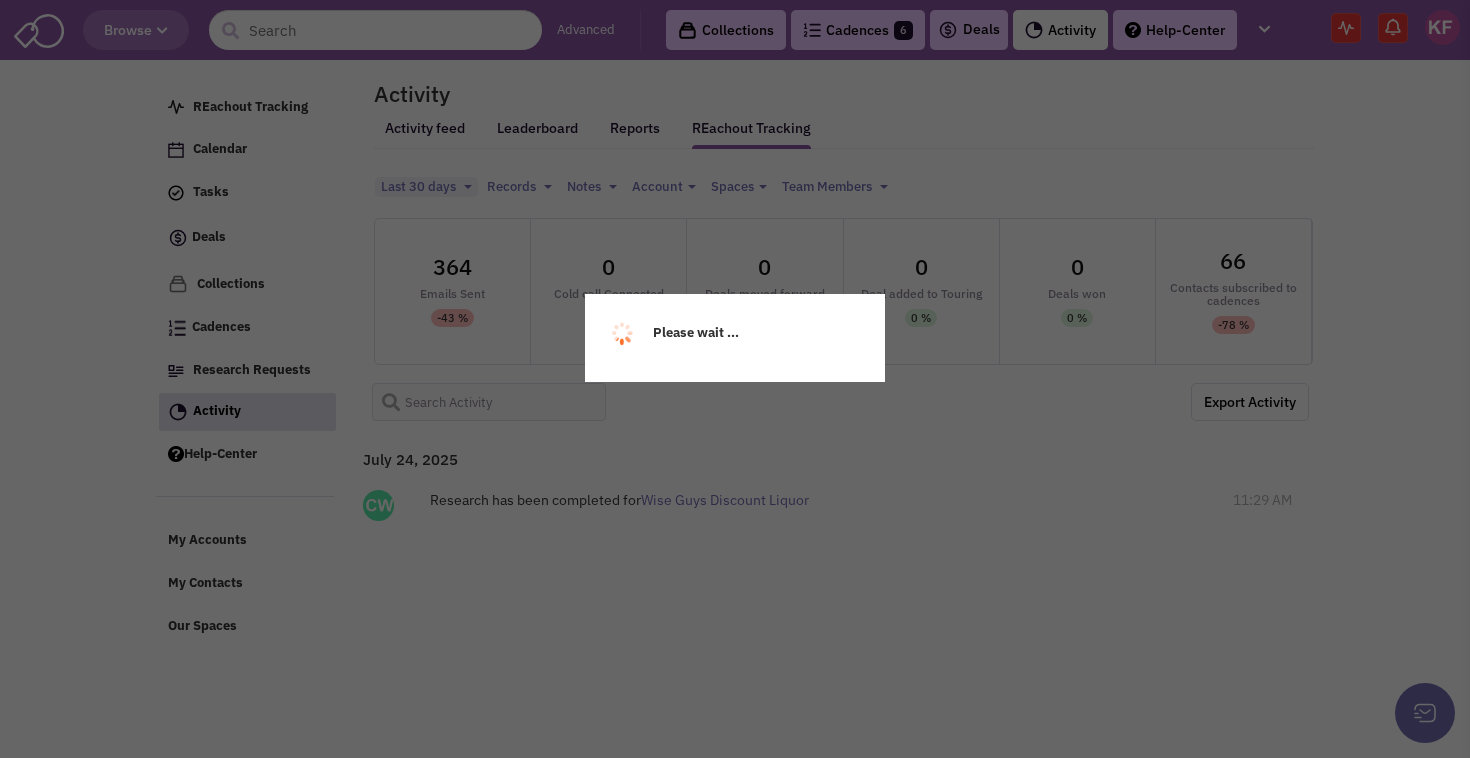 select 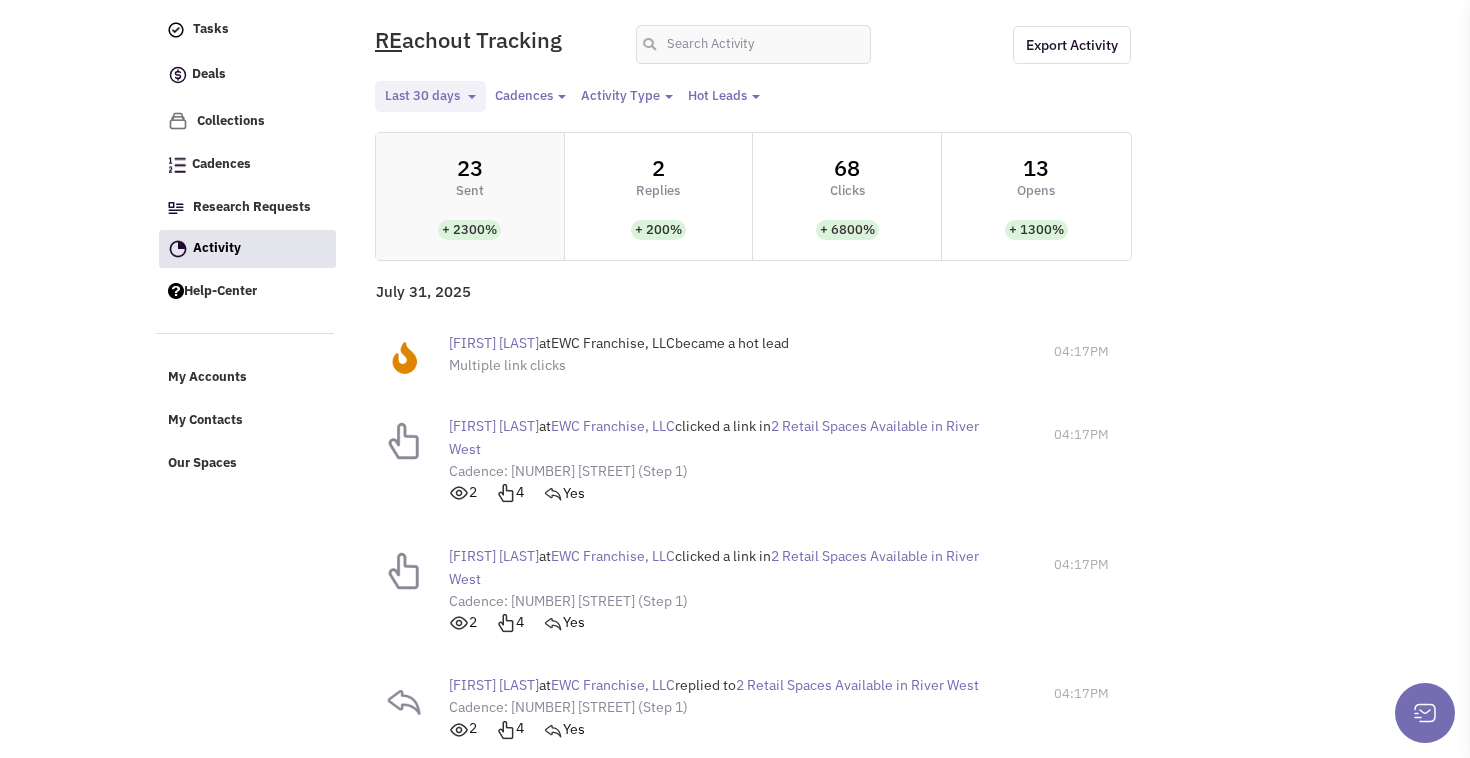 scroll, scrollTop: 180, scrollLeft: 0, axis: vertical 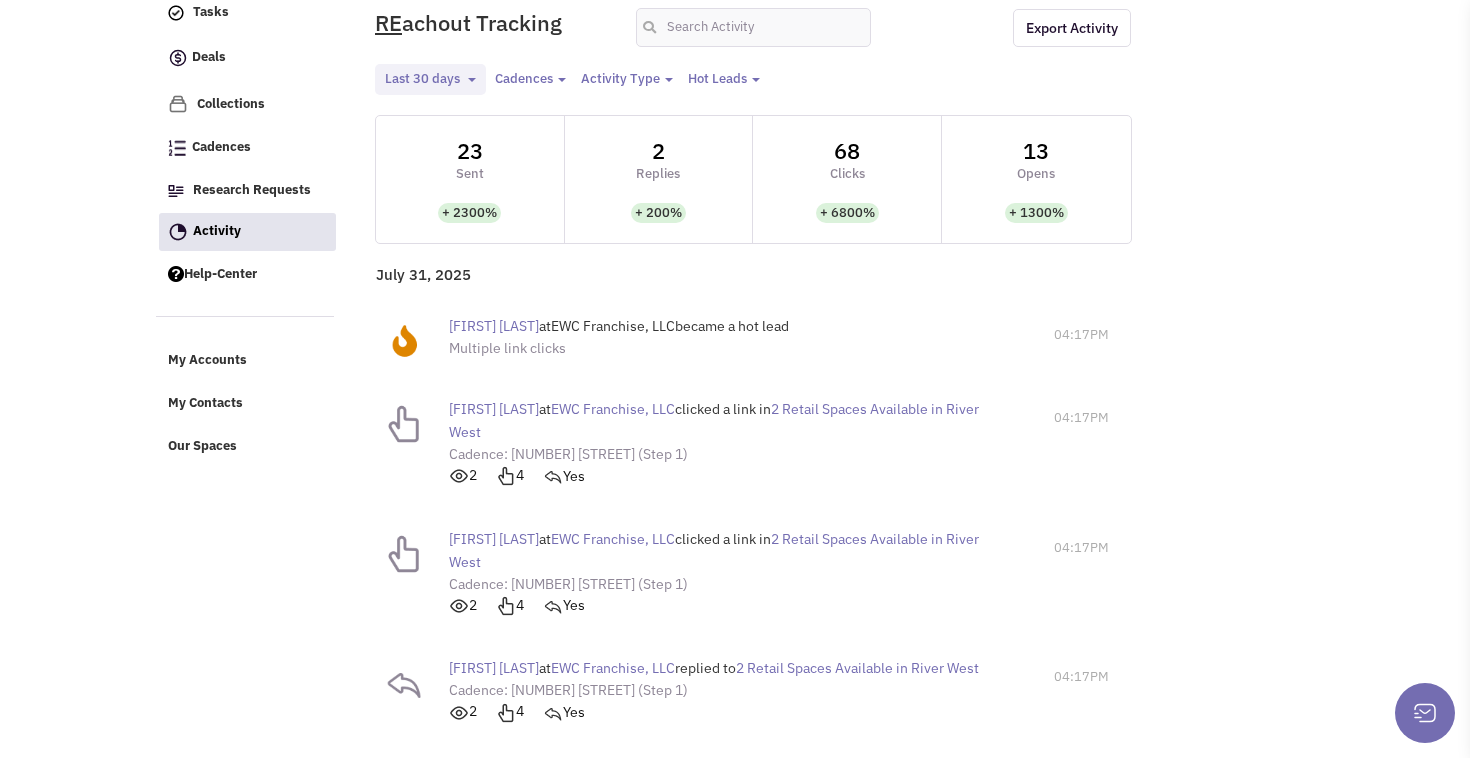 click on "[FIRST] [LAST]" at bounding box center (494, 326) 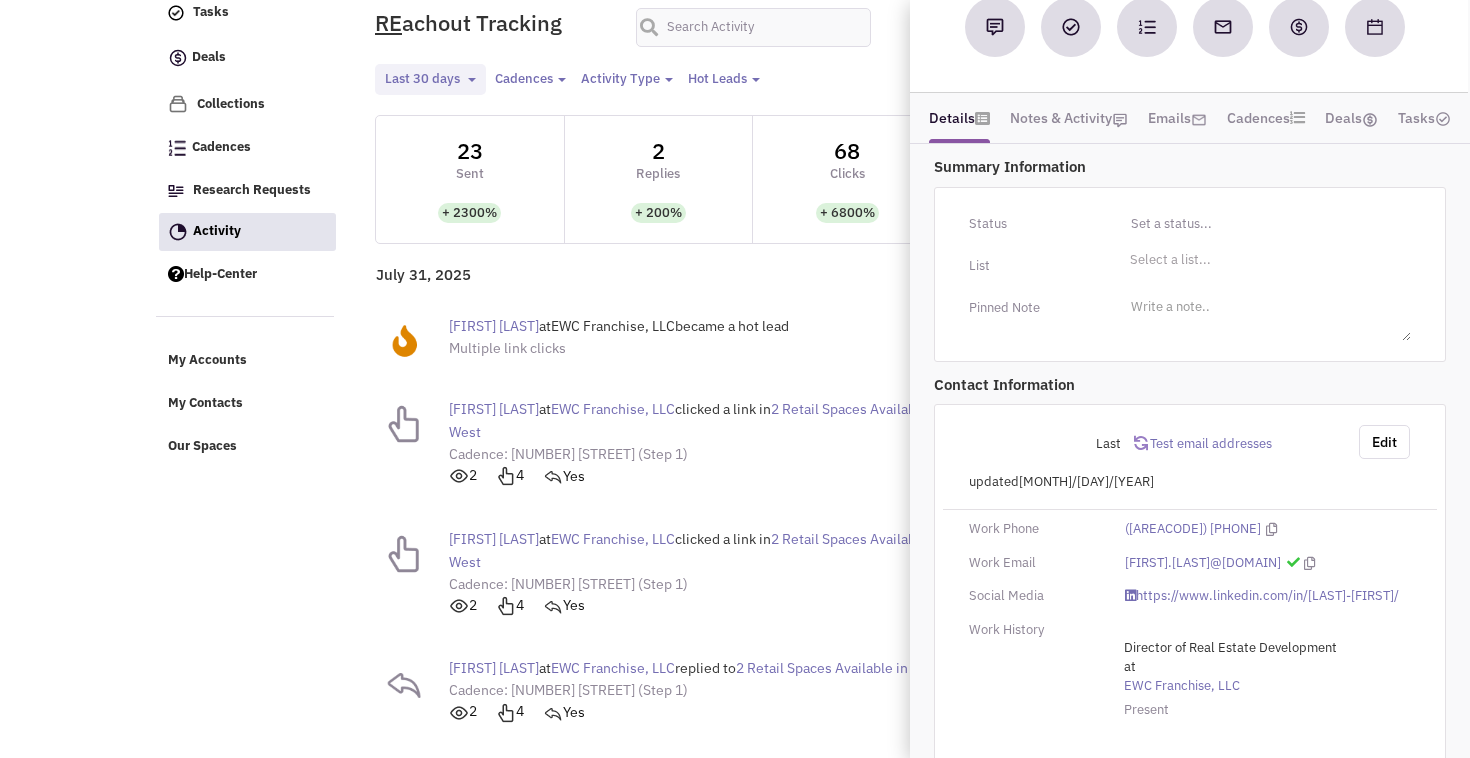scroll, scrollTop: 298, scrollLeft: 0, axis: vertical 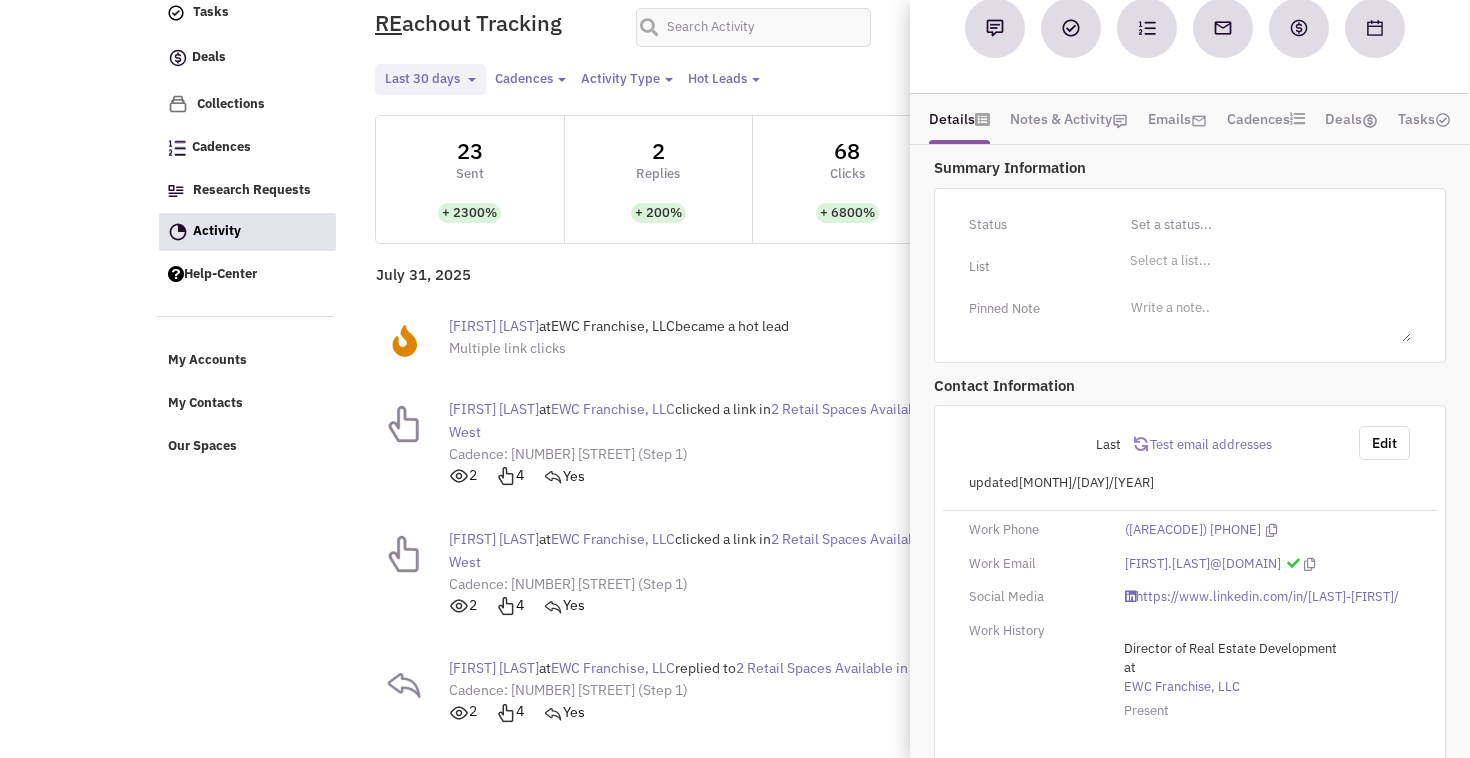 click on "https://www.linkedin.com/in/daniel-burkhart-48b8b398/" at bounding box center (1262, 597) 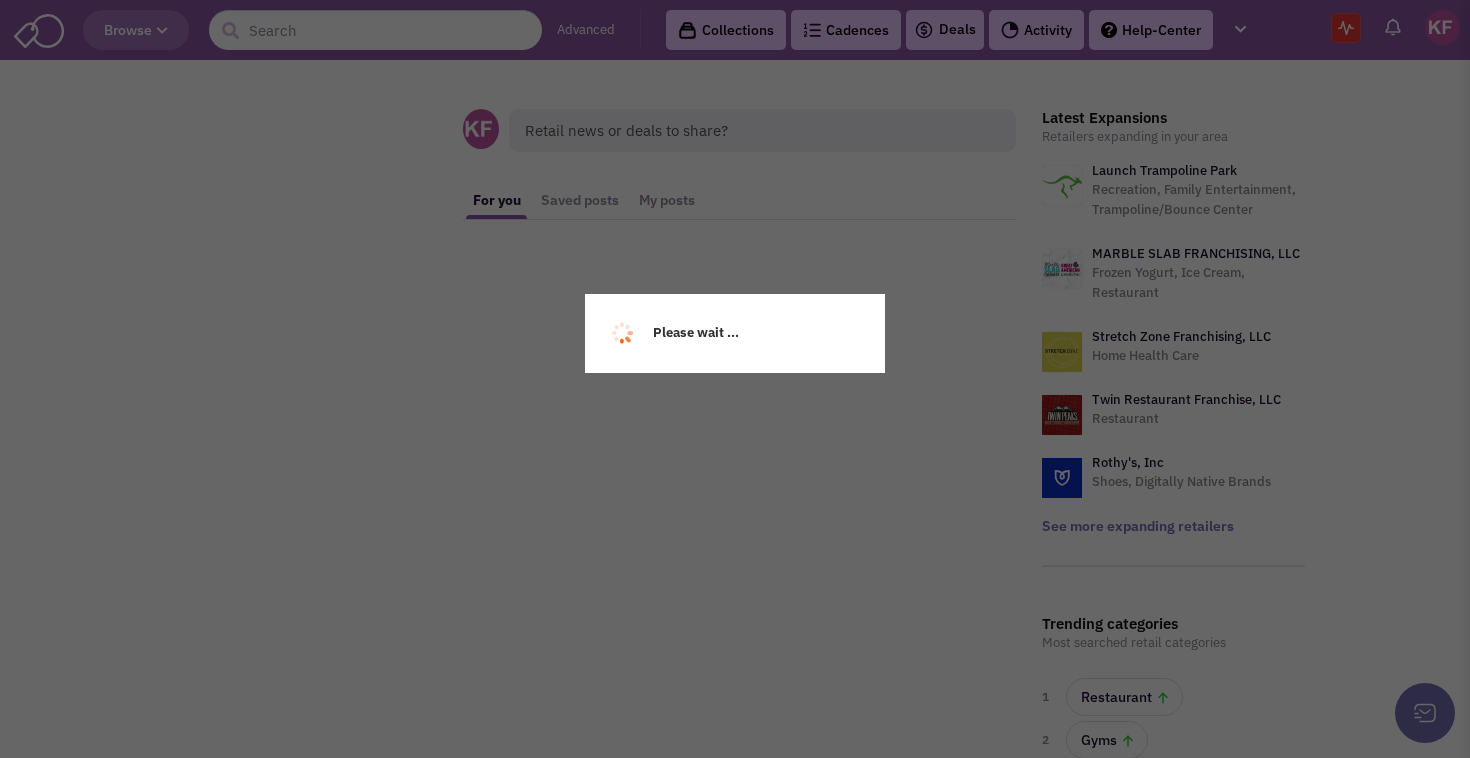 scroll, scrollTop: 0, scrollLeft: 0, axis: both 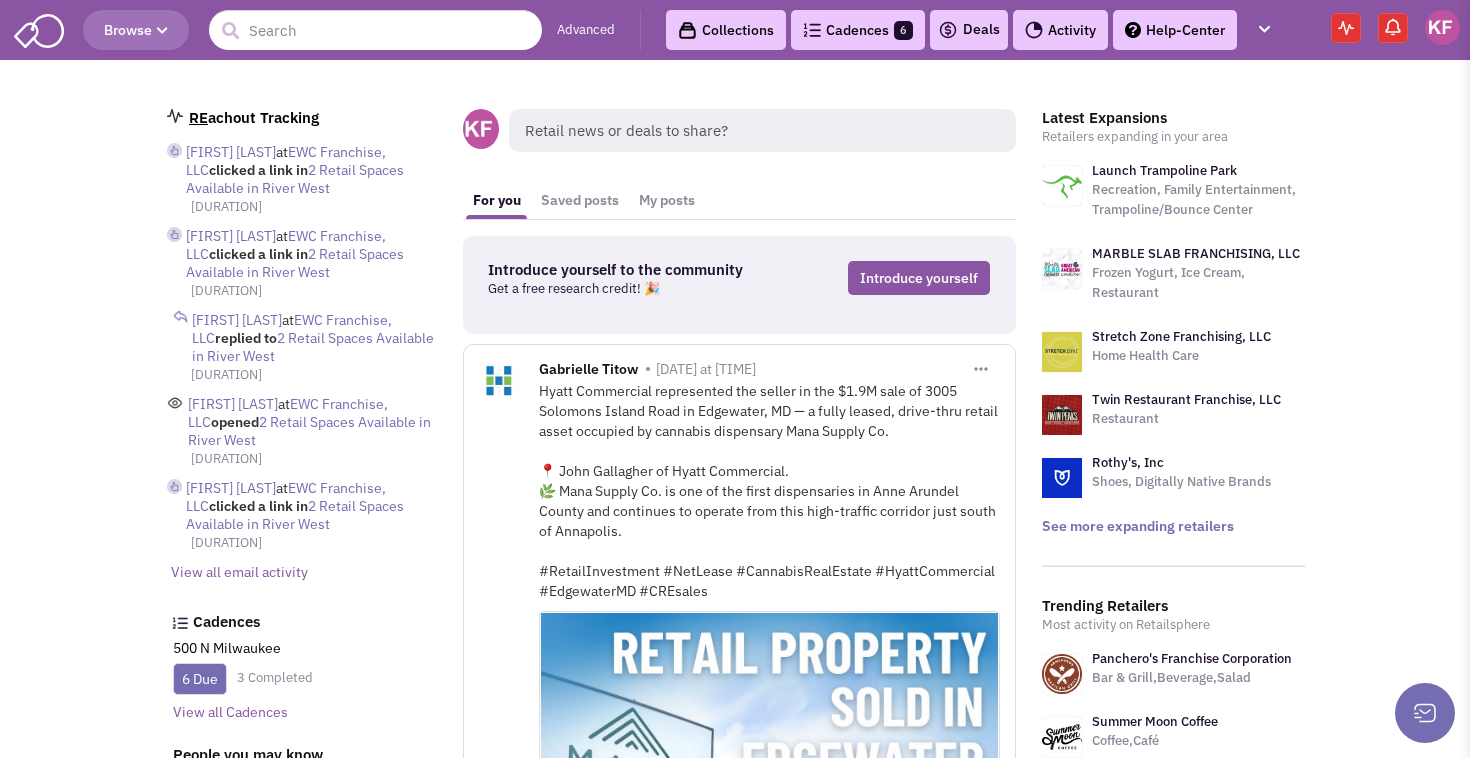 click on "Browse" at bounding box center (136, 30) 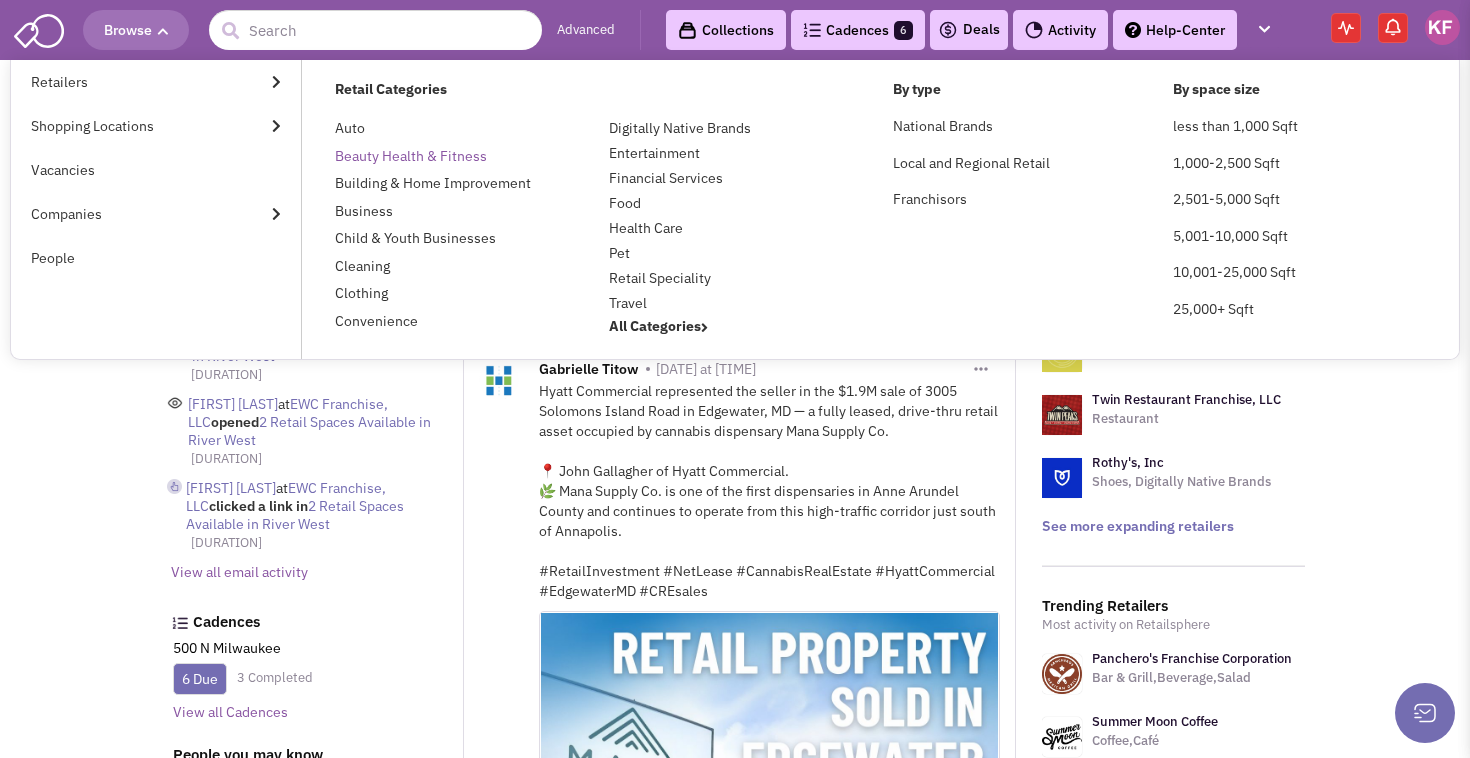 click on "Beauty Health & Fitness" at bounding box center [411, 156] 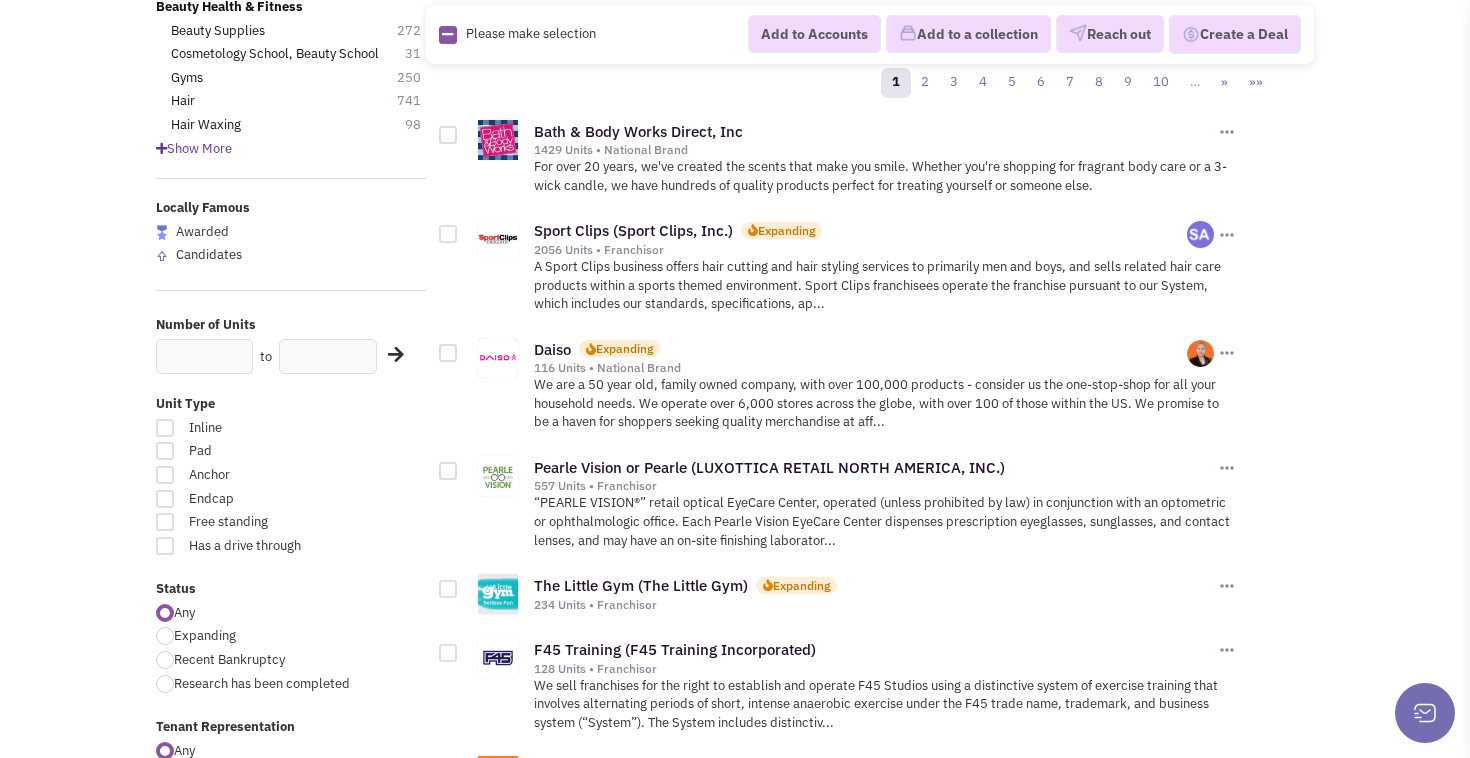 scroll, scrollTop: 201, scrollLeft: 0, axis: vertical 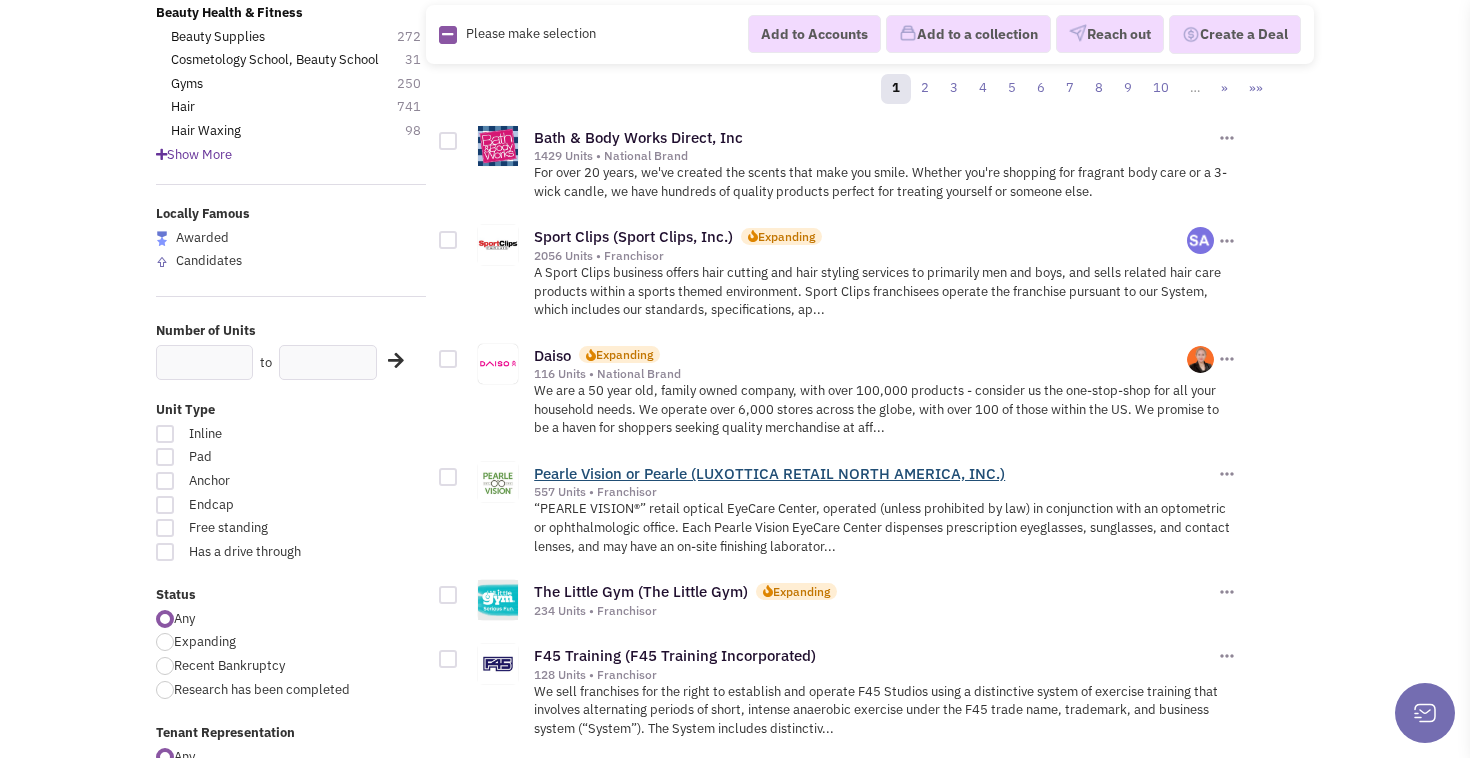 click on "Pearle Vision or Pearle (LUXOTTICA RETAIL NORTH AMERICA, INC.)" at bounding box center (769, 473) 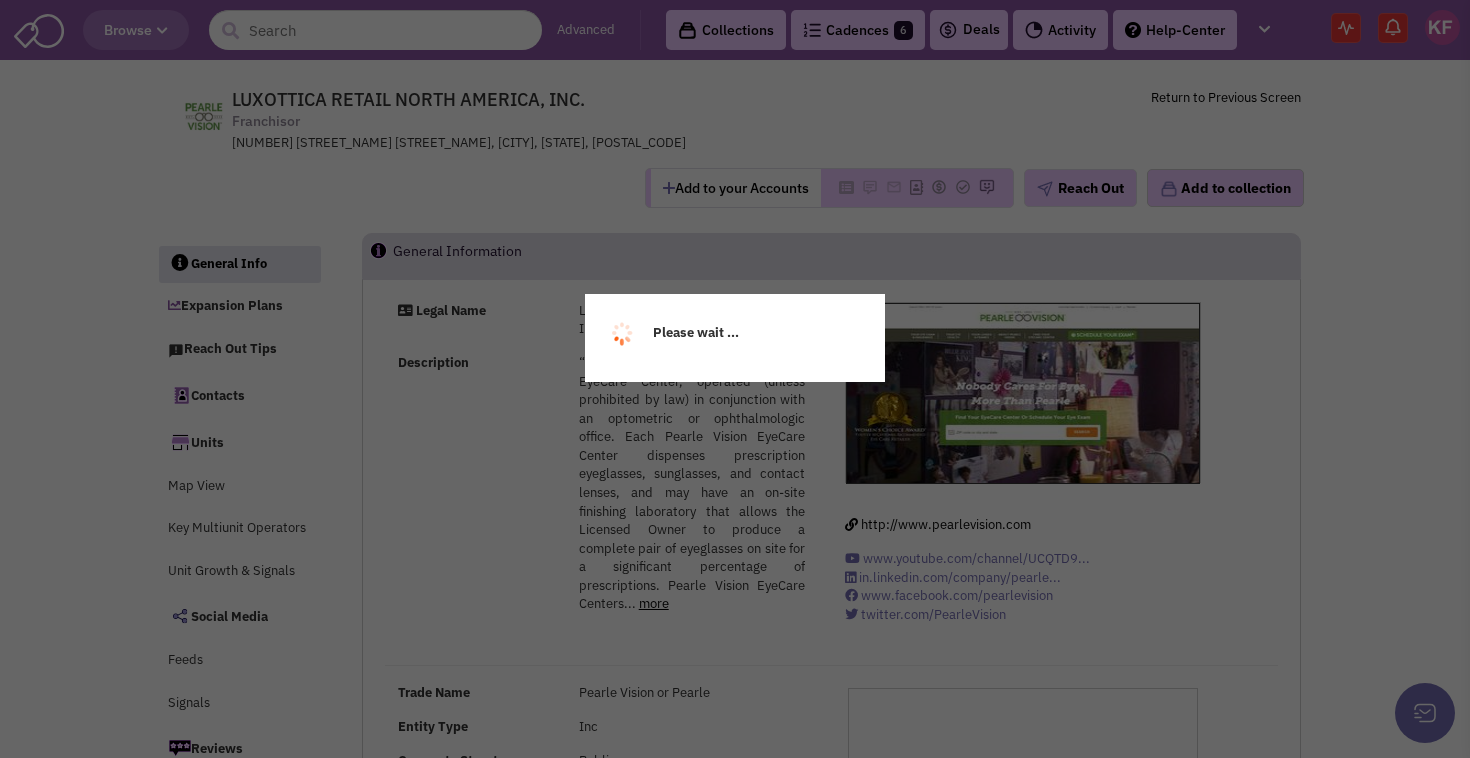 scroll, scrollTop: 0, scrollLeft: 0, axis: both 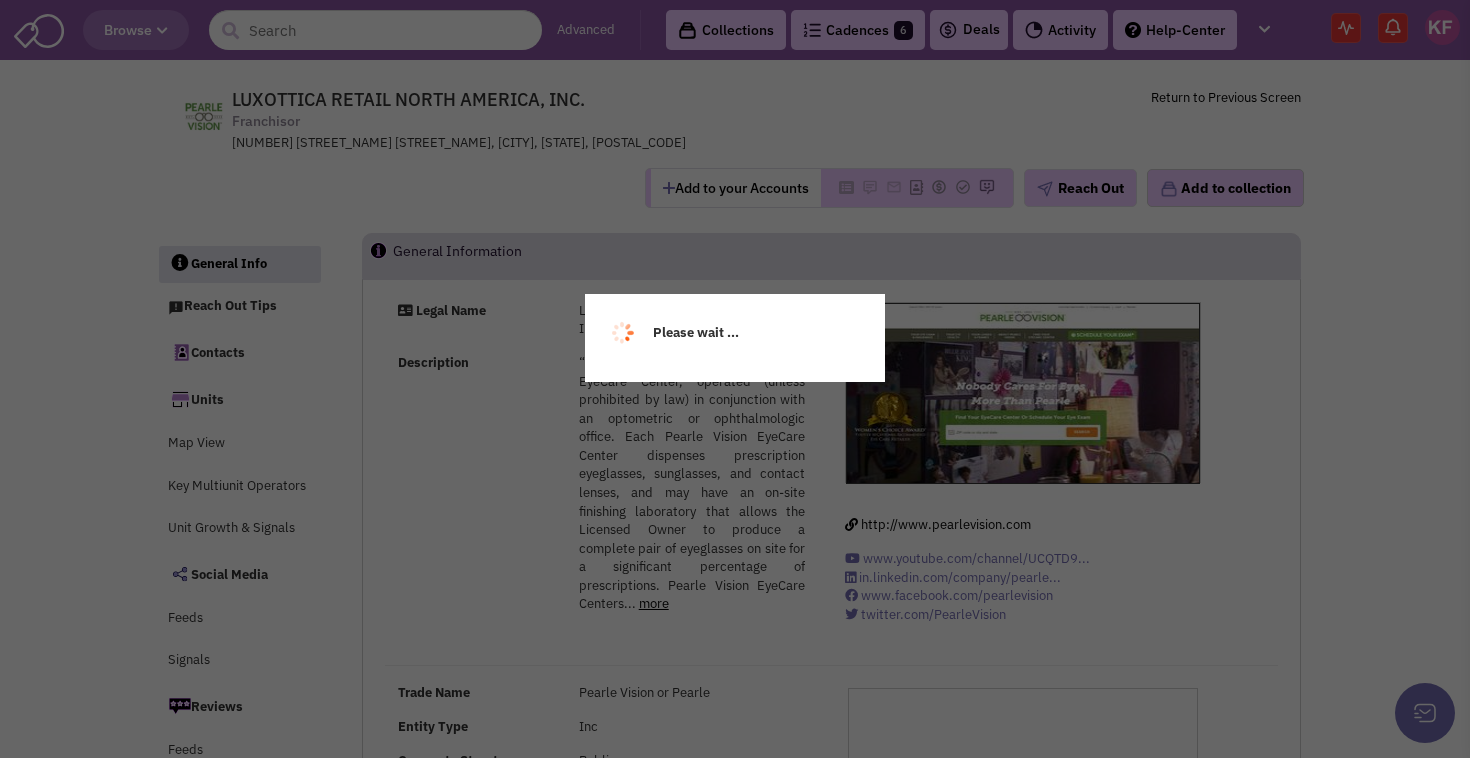 select 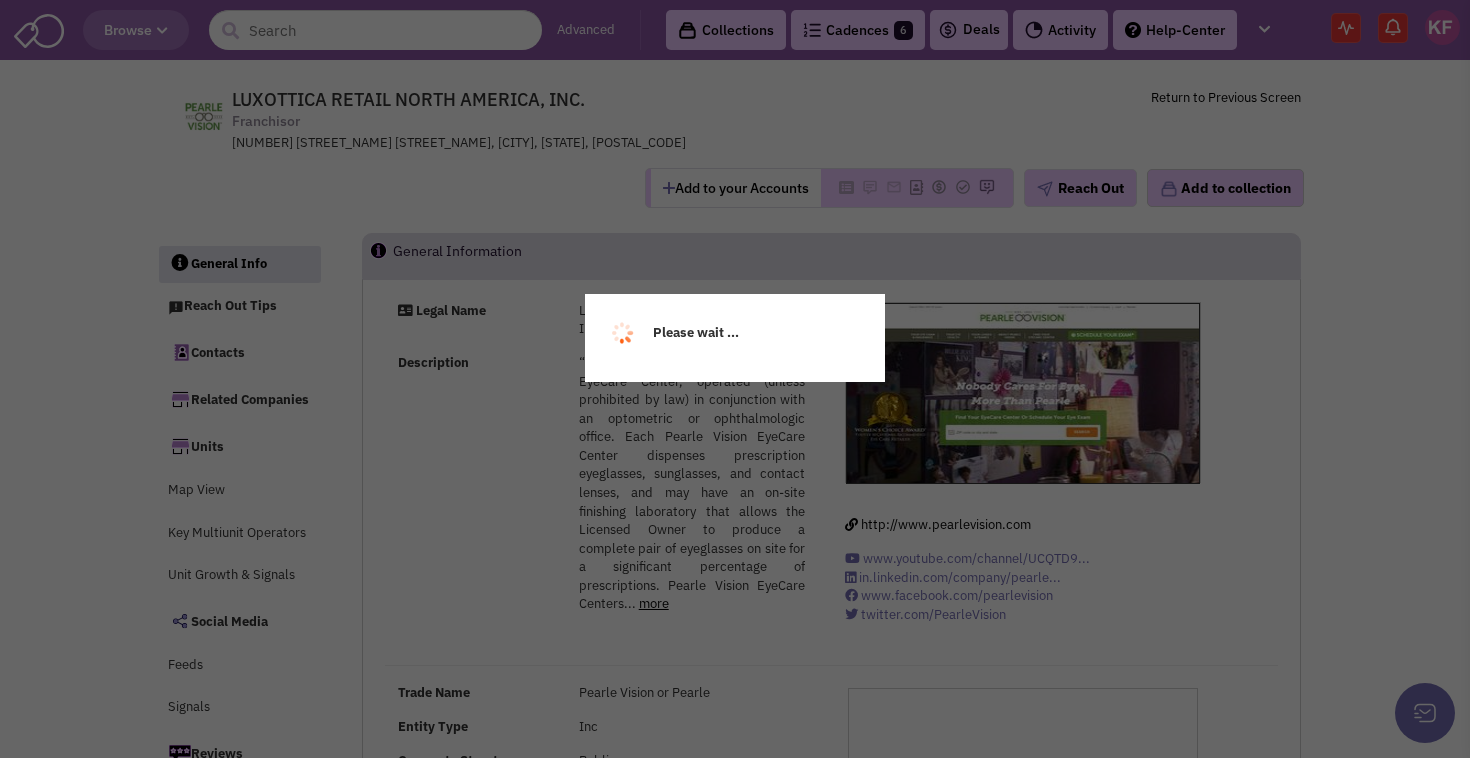 select 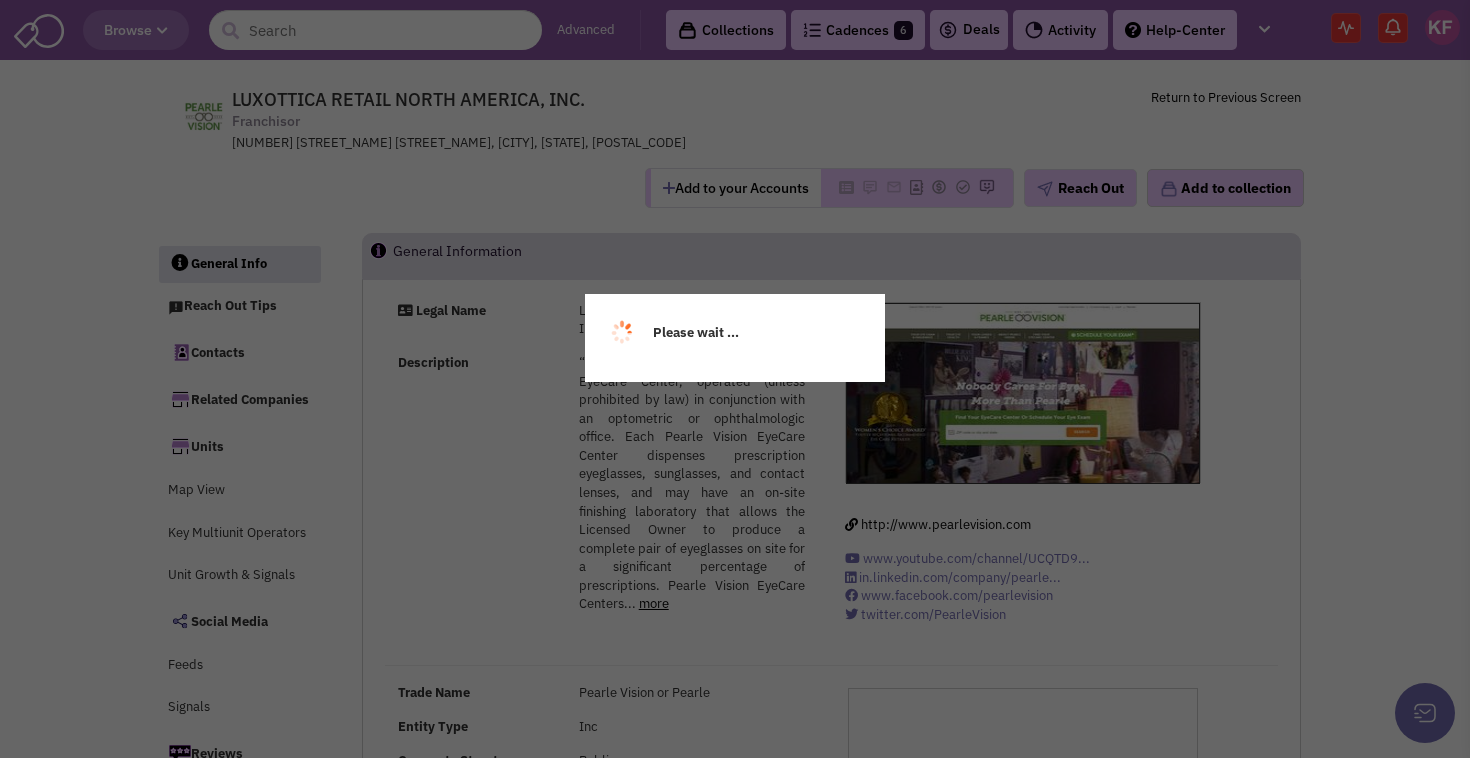 select 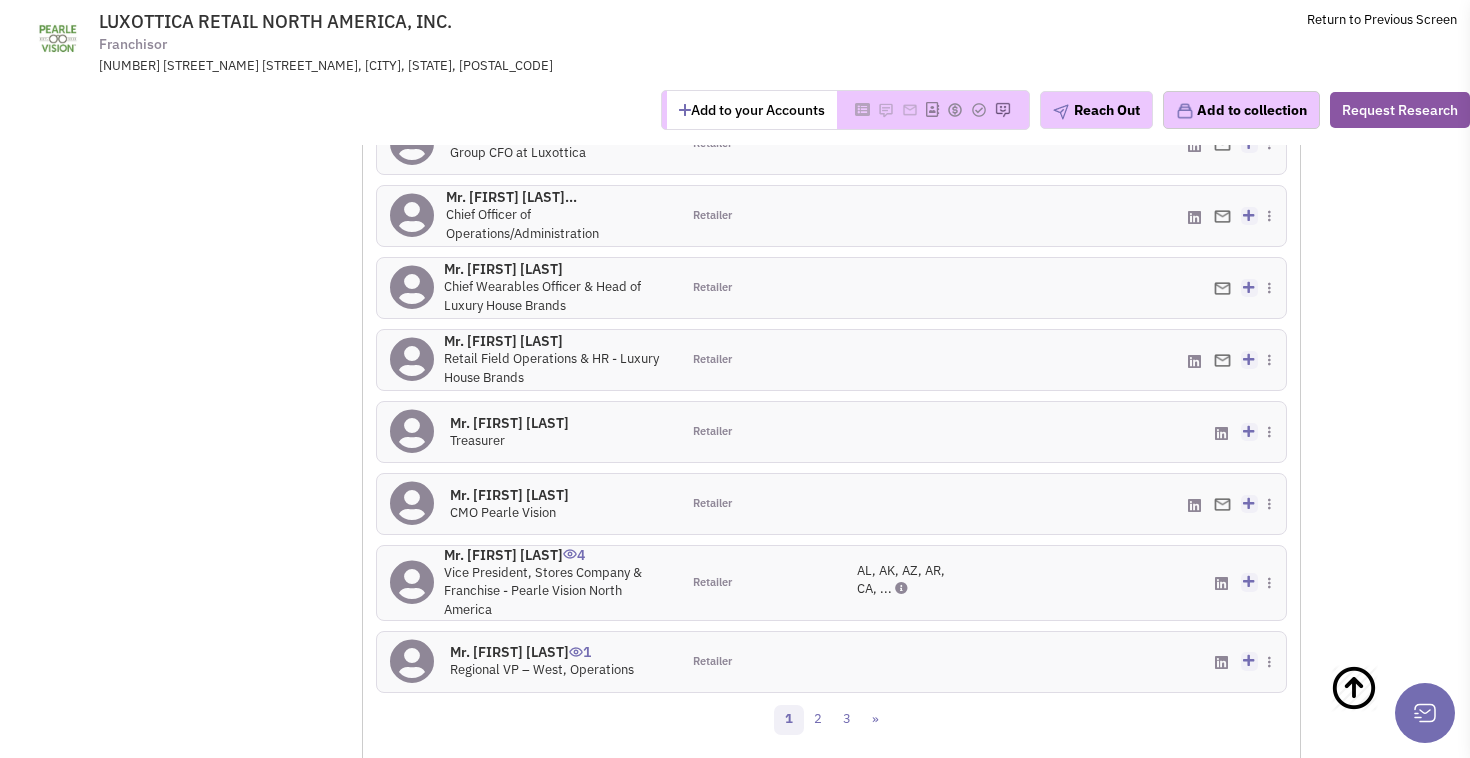 scroll, scrollTop: 1740, scrollLeft: 0, axis: vertical 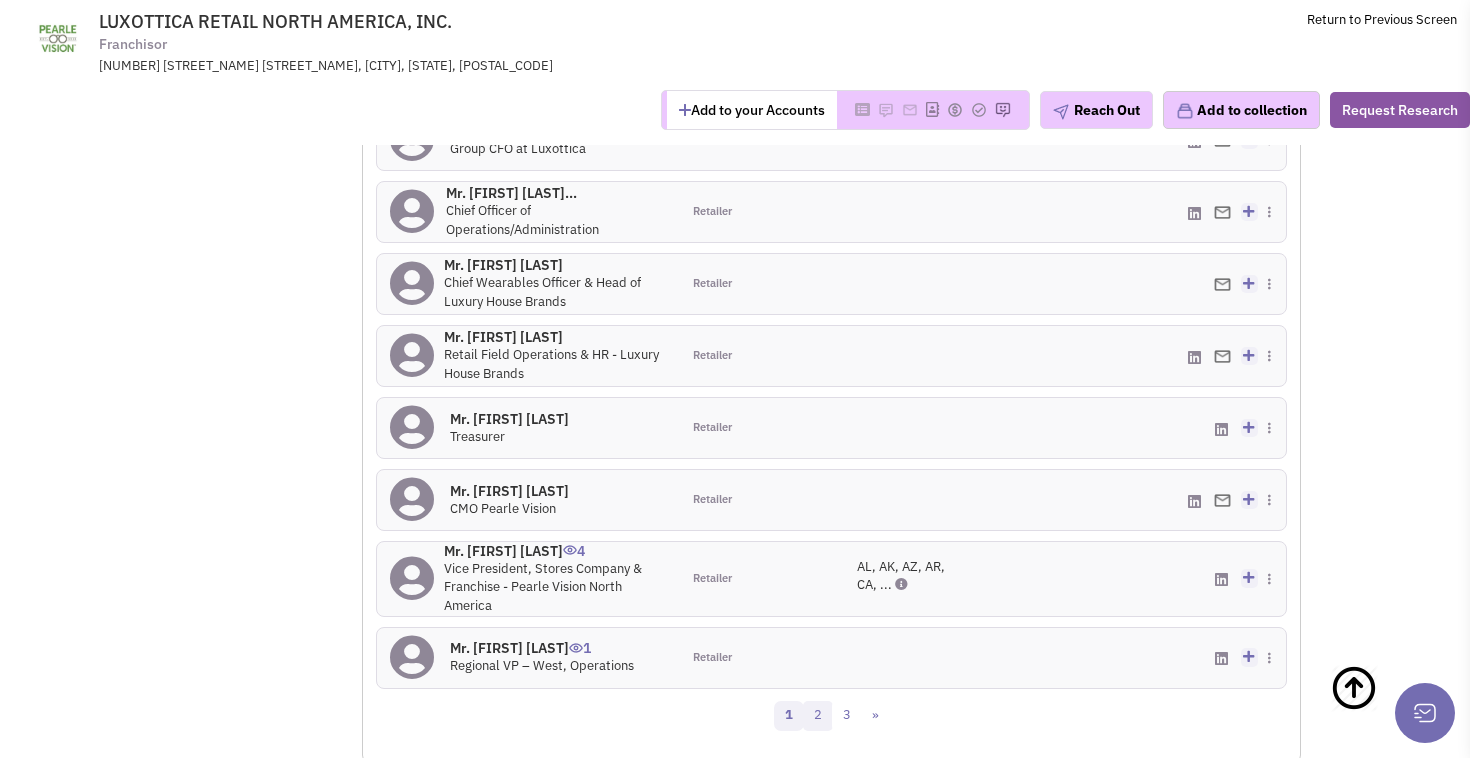 click on "2" at bounding box center [818, 716] 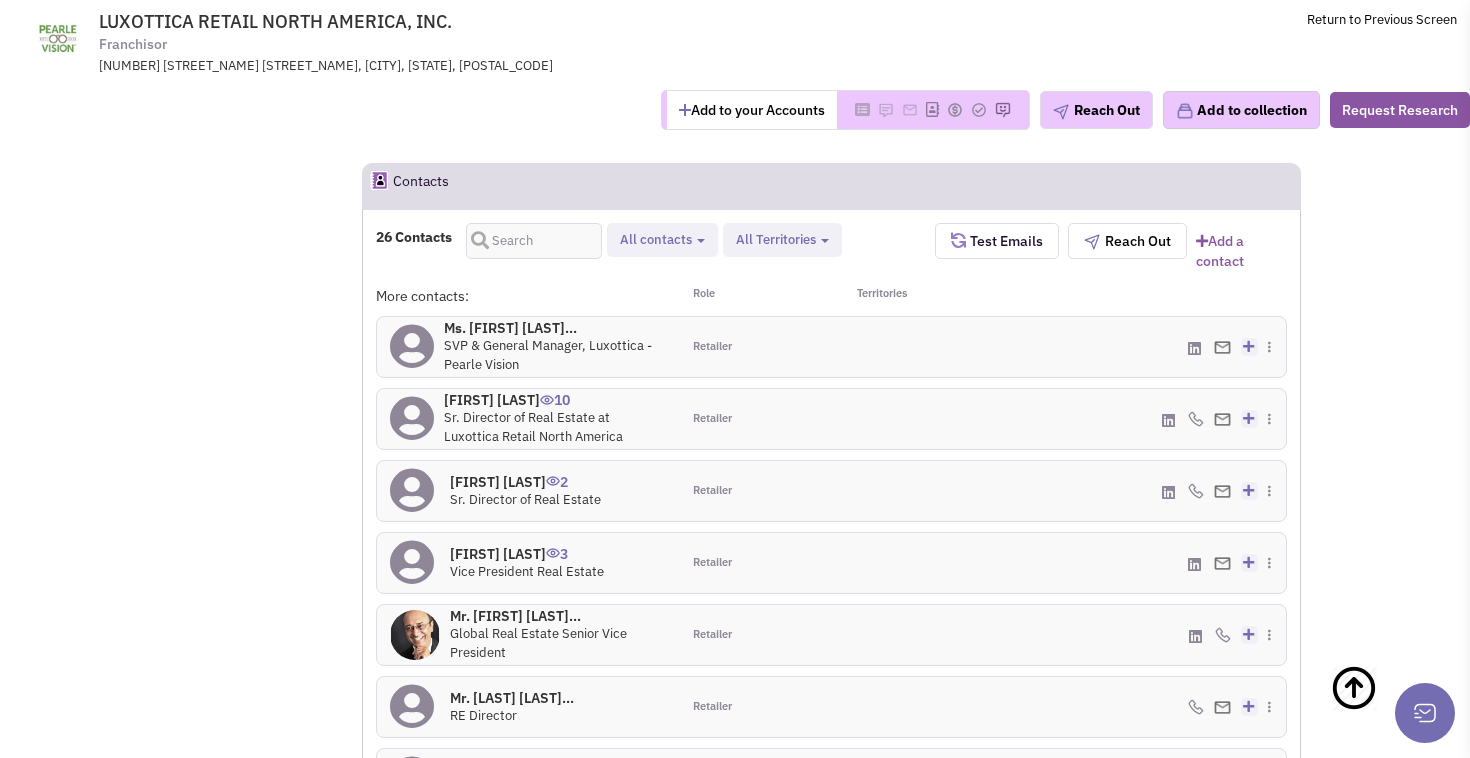 scroll, scrollTop: 1387, scrollLeft: 0, axis: vertical 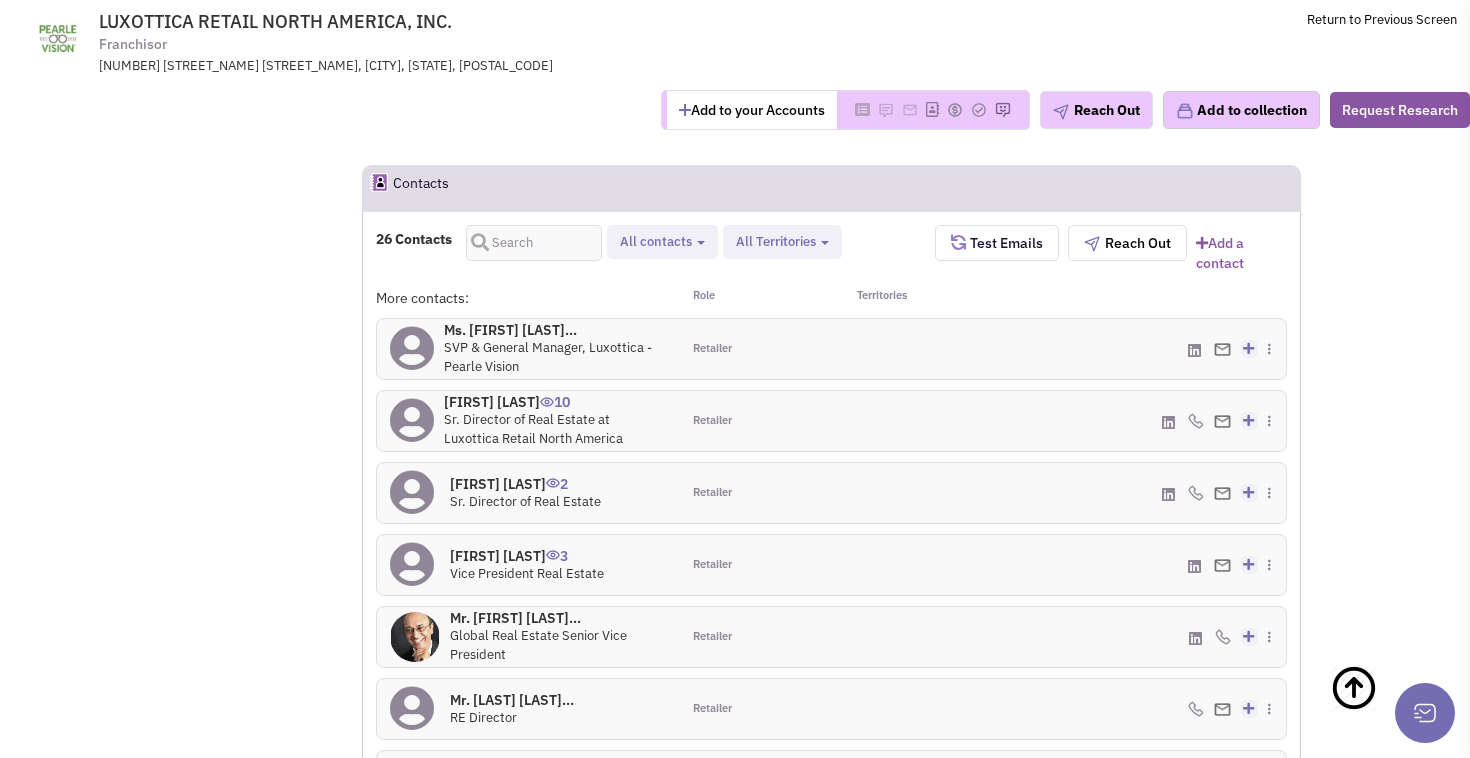 click at bounding box center (1248, 348) 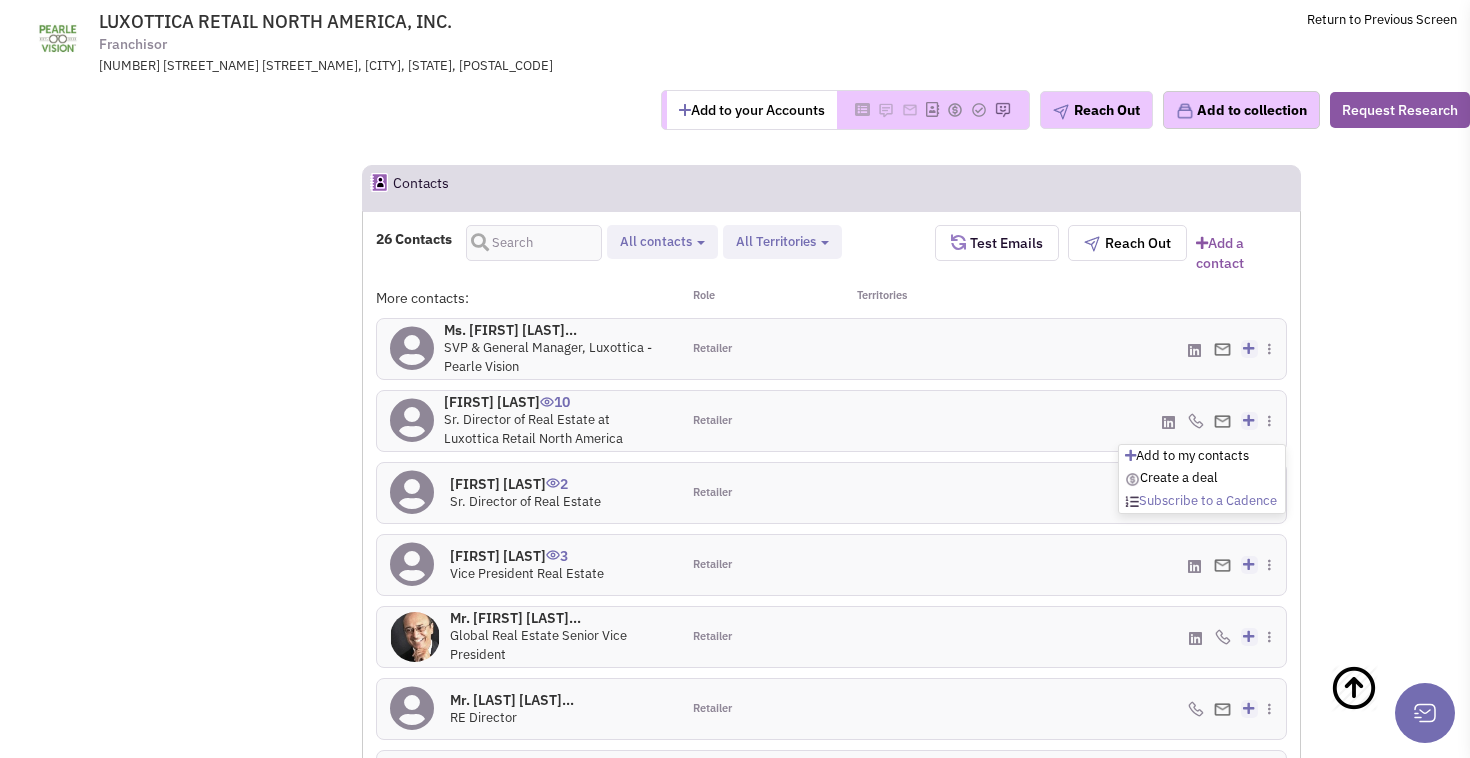 click on "Subscribe to a  Cadence" at bounding box center (1201, 500) 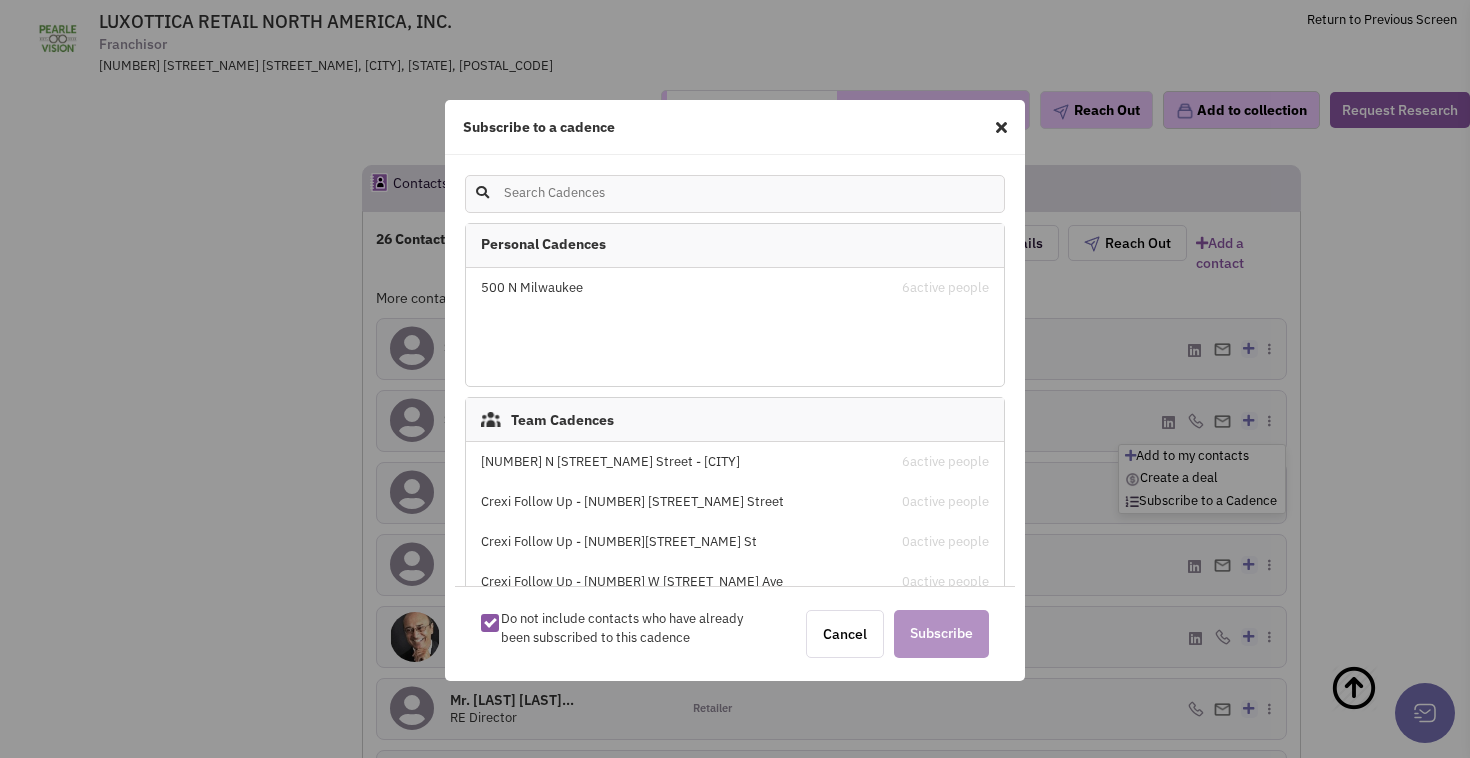 click on "[NUMBER] [STREET] - [CITY]" at bounding box center [671, 462] 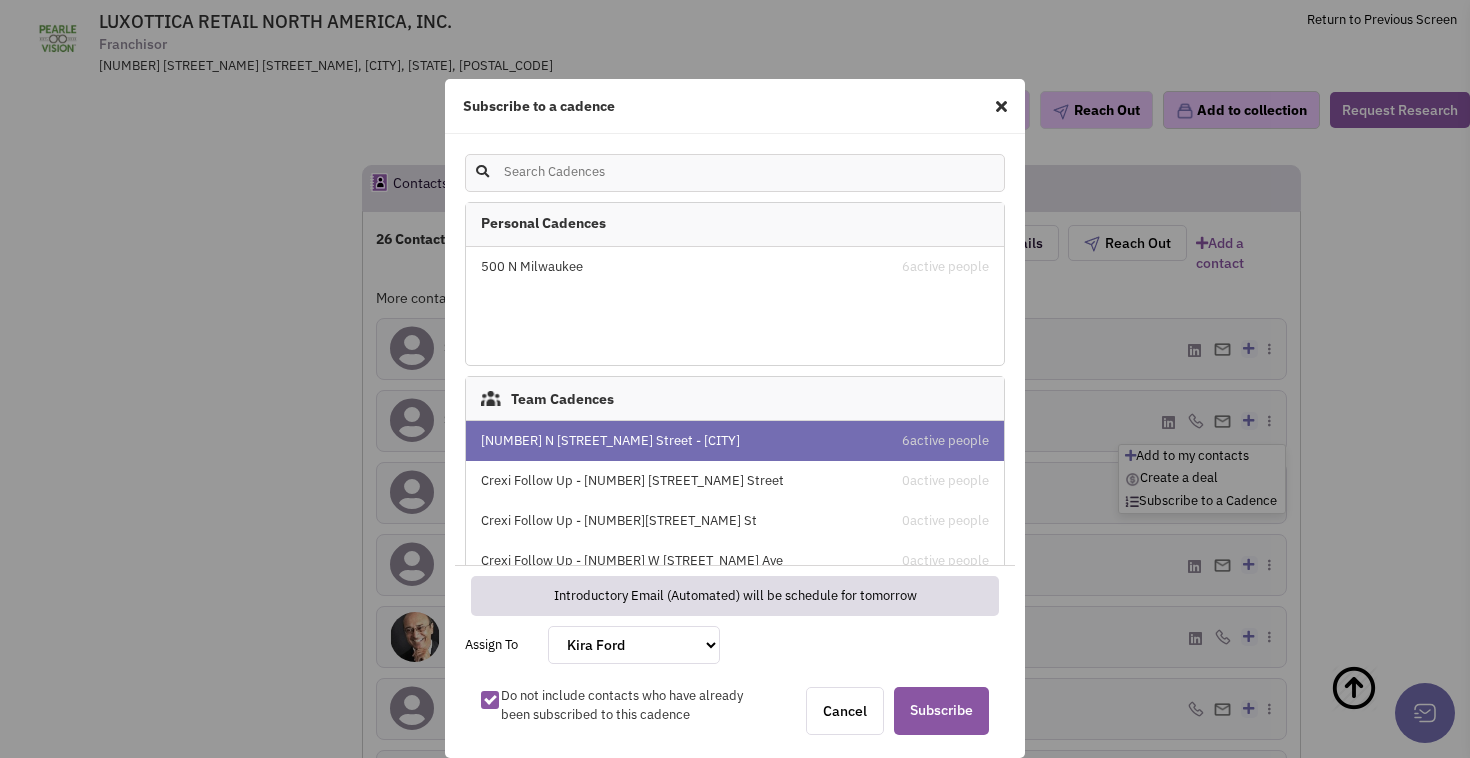 scroll, scrollTop: 21, scrollLeft: 0, axis: vertical 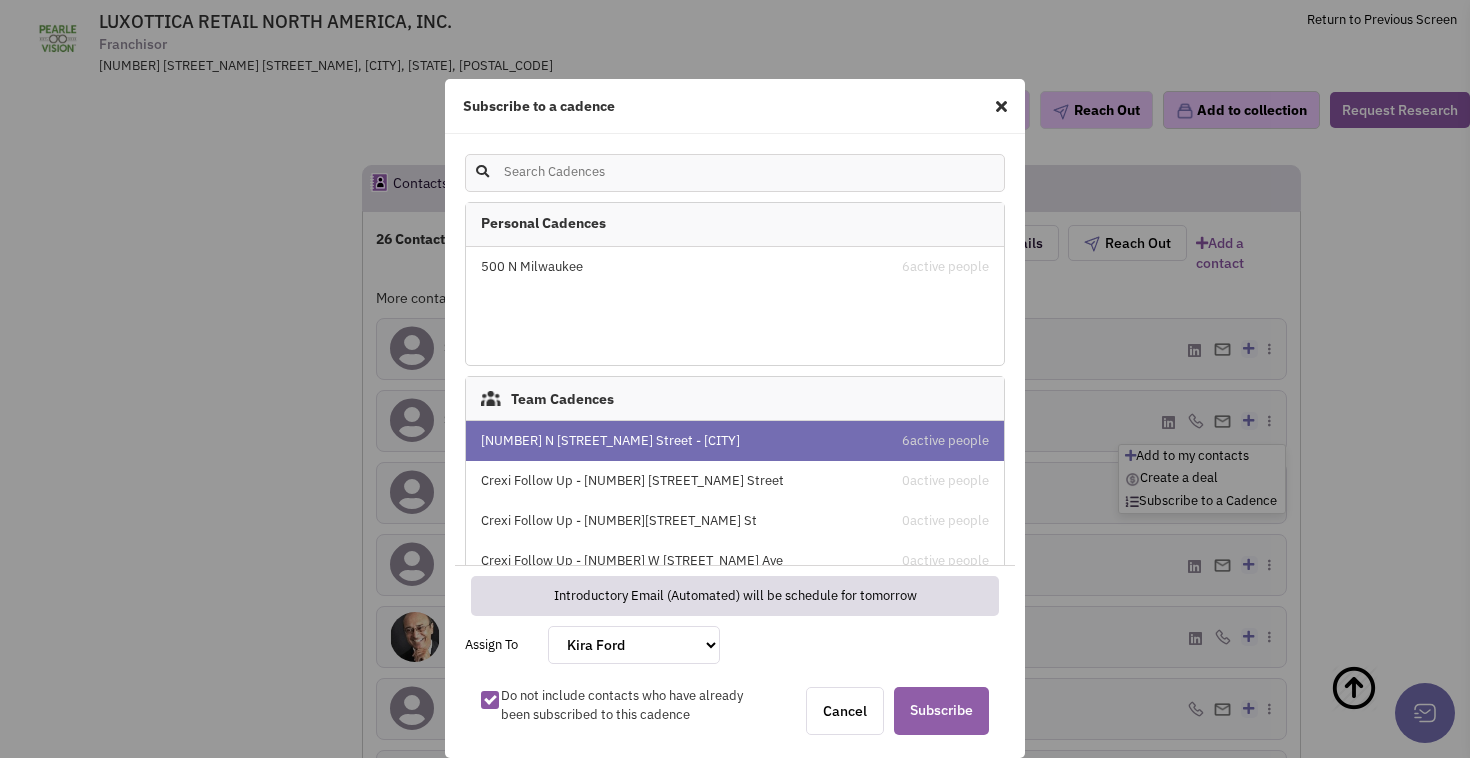 click on "Subscribe" at bounding box center [941, 711] 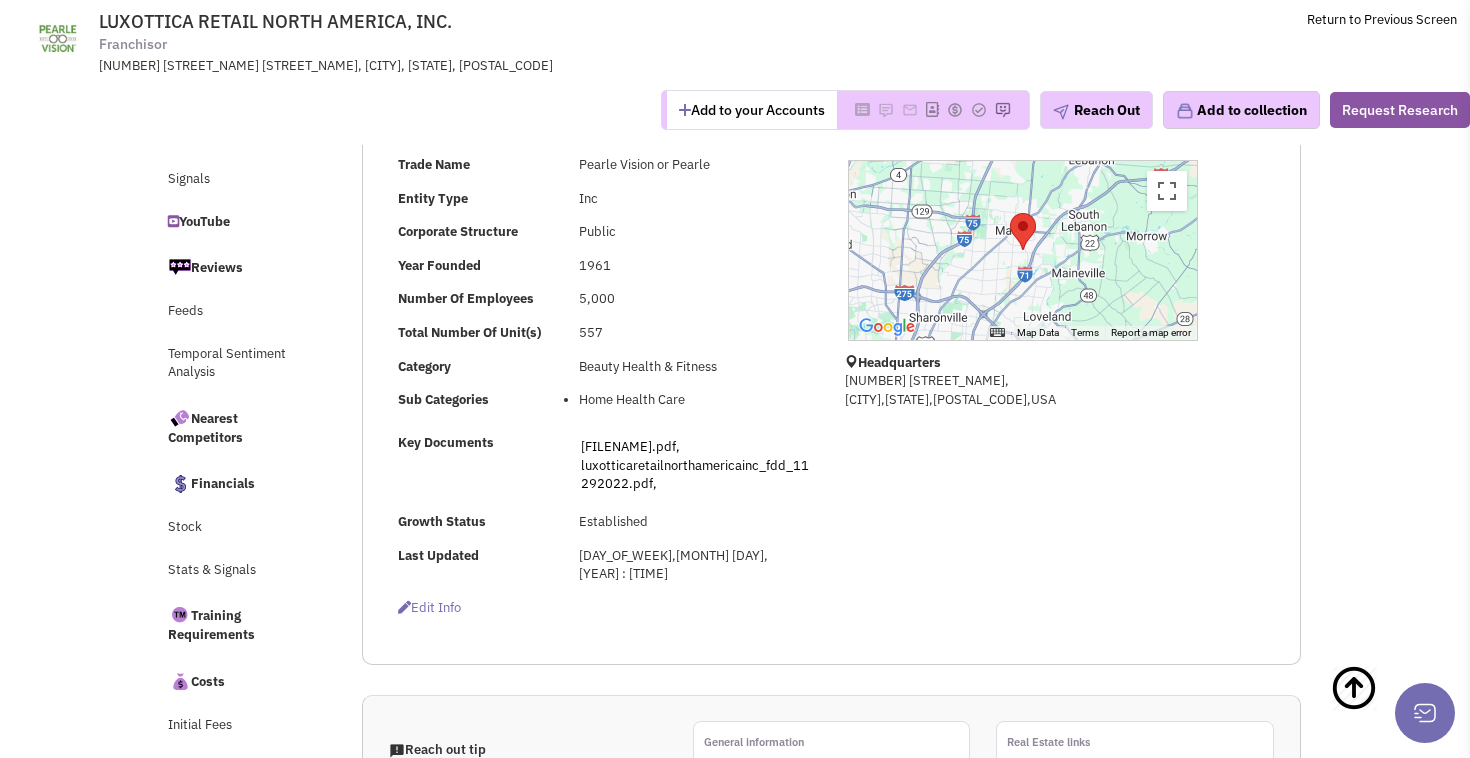 scroll, scrollTop: 385, scrollLeft: 0, axis: vertical 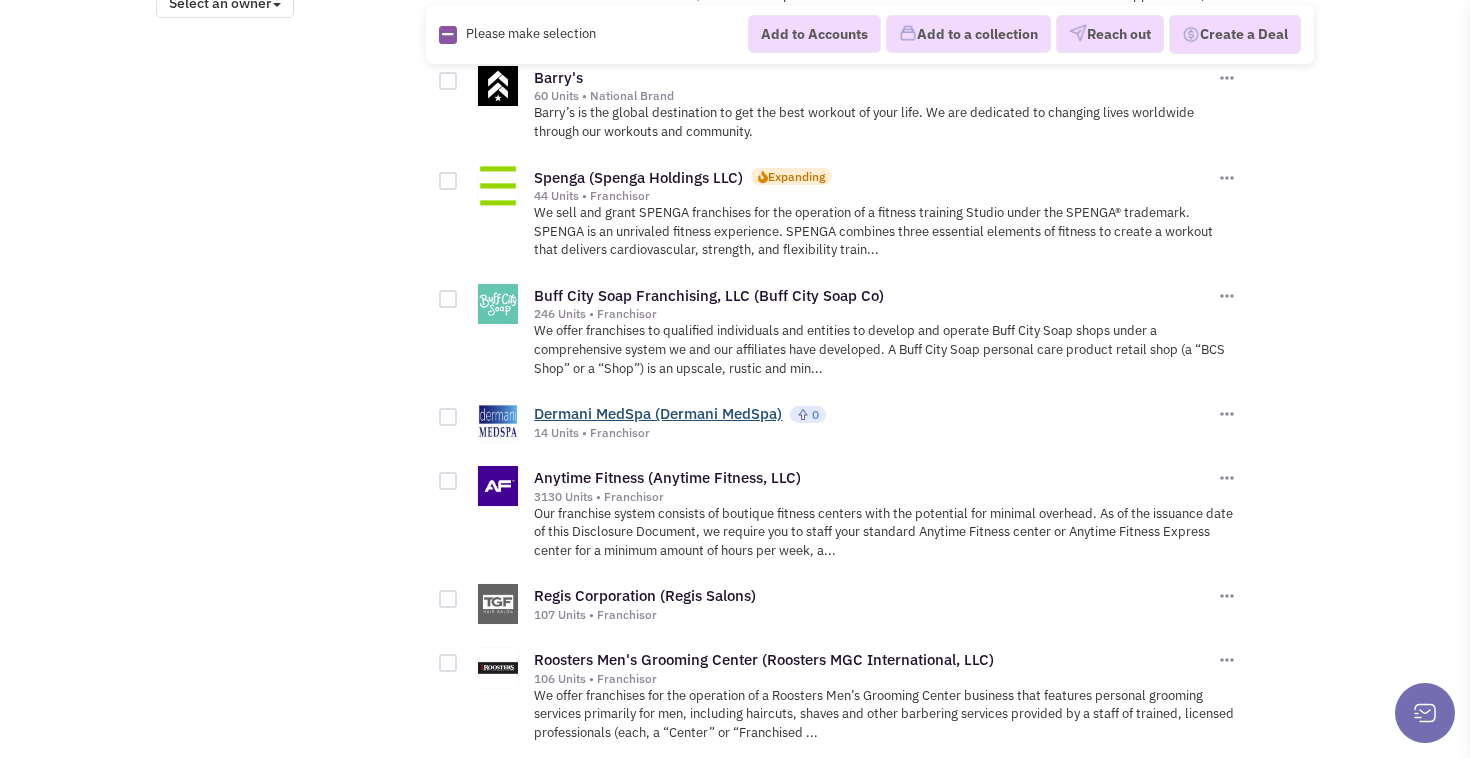 click on "Dermani MedSpa (Dermani MedSpa)" at bounding box center [658, 413] 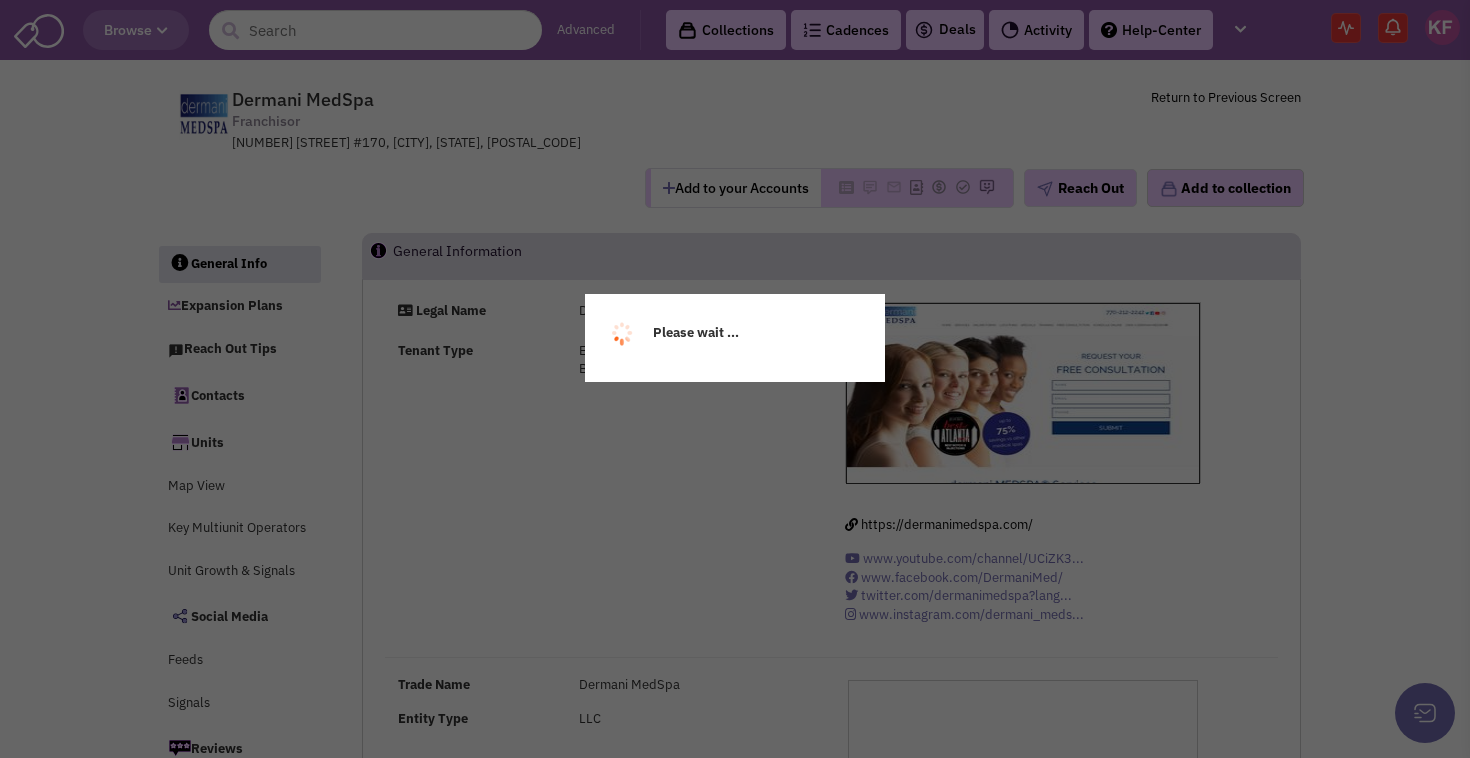 scroll, scrollTop: 0, scrollLeft: 0, axis: both 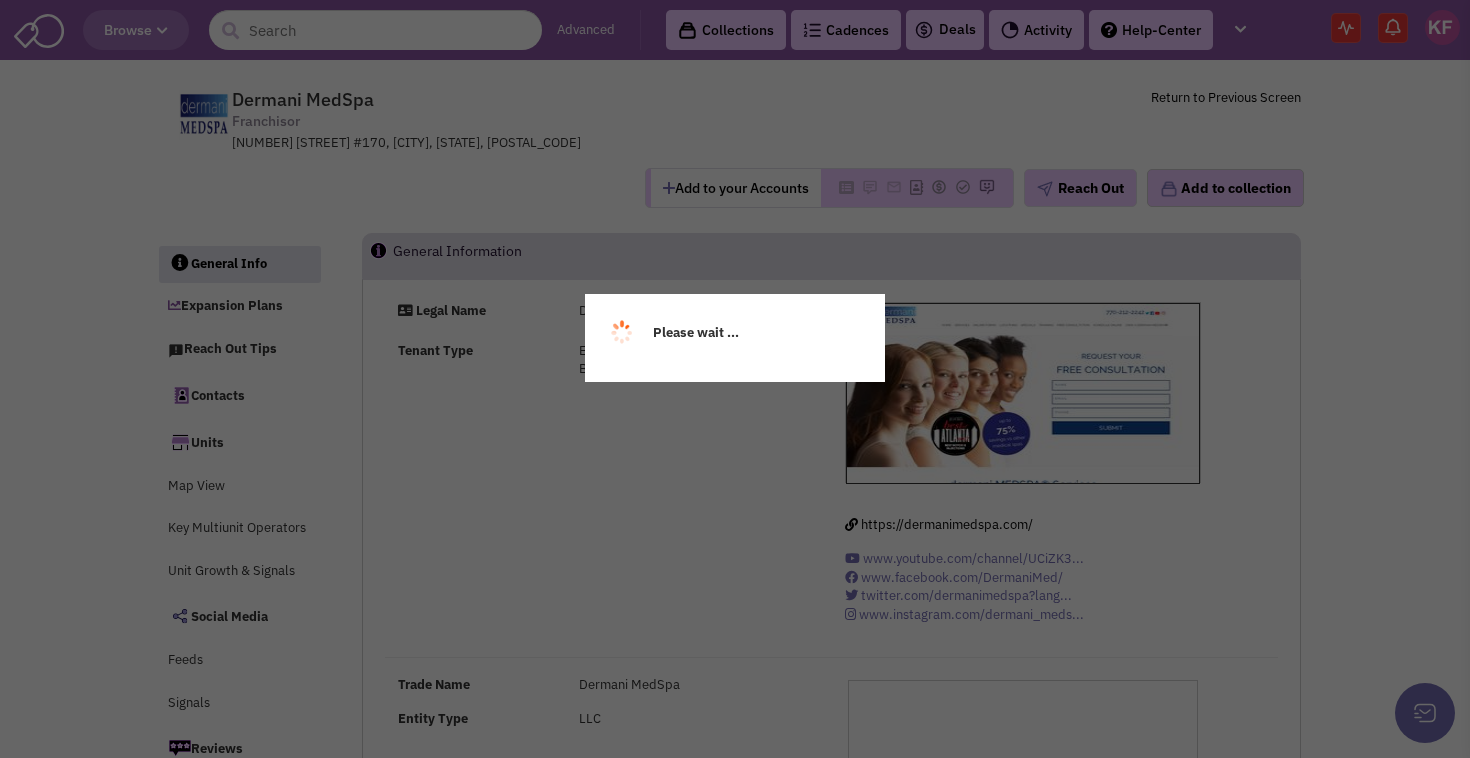 select 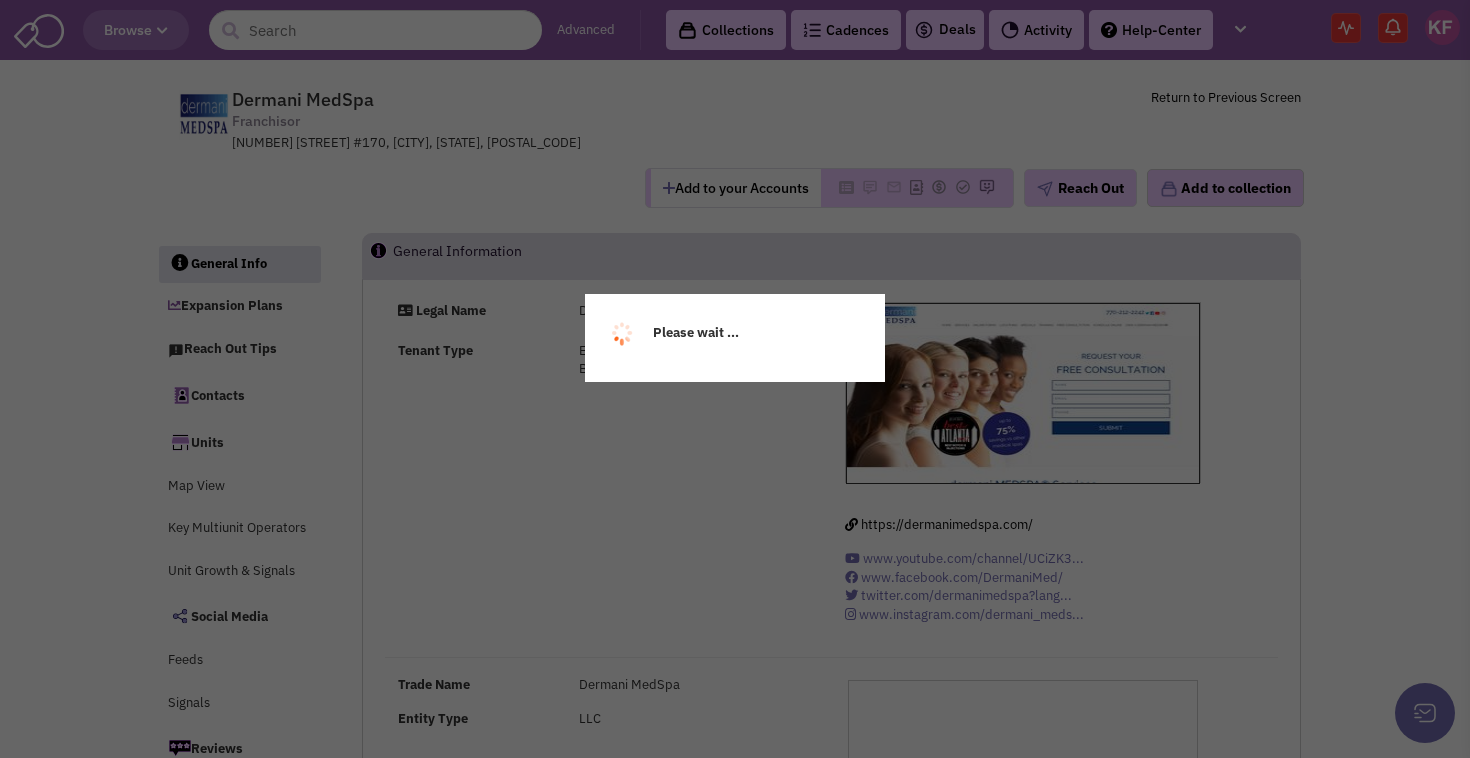 select 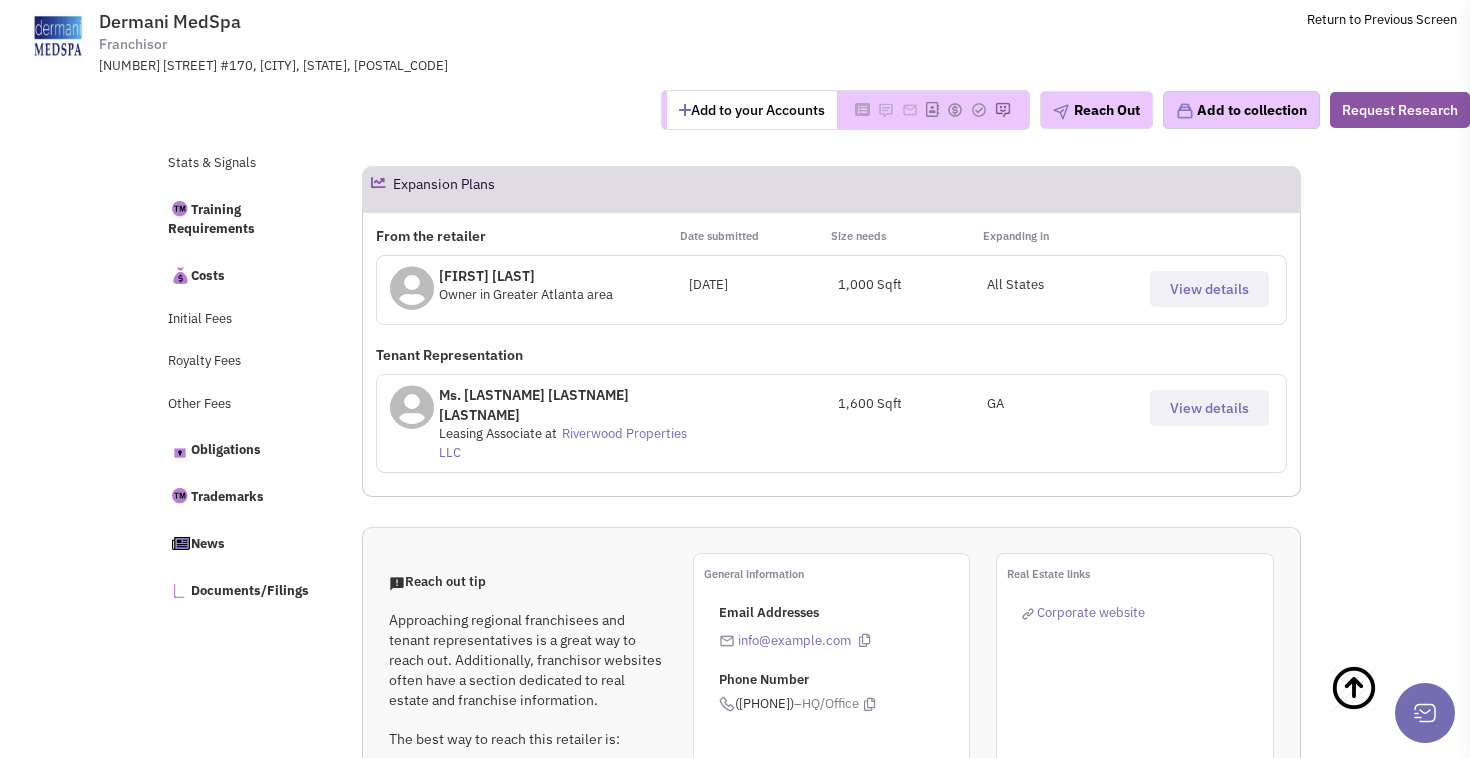 scroll, scrollTop: 836, scrollLeft: 0, axis: vertical 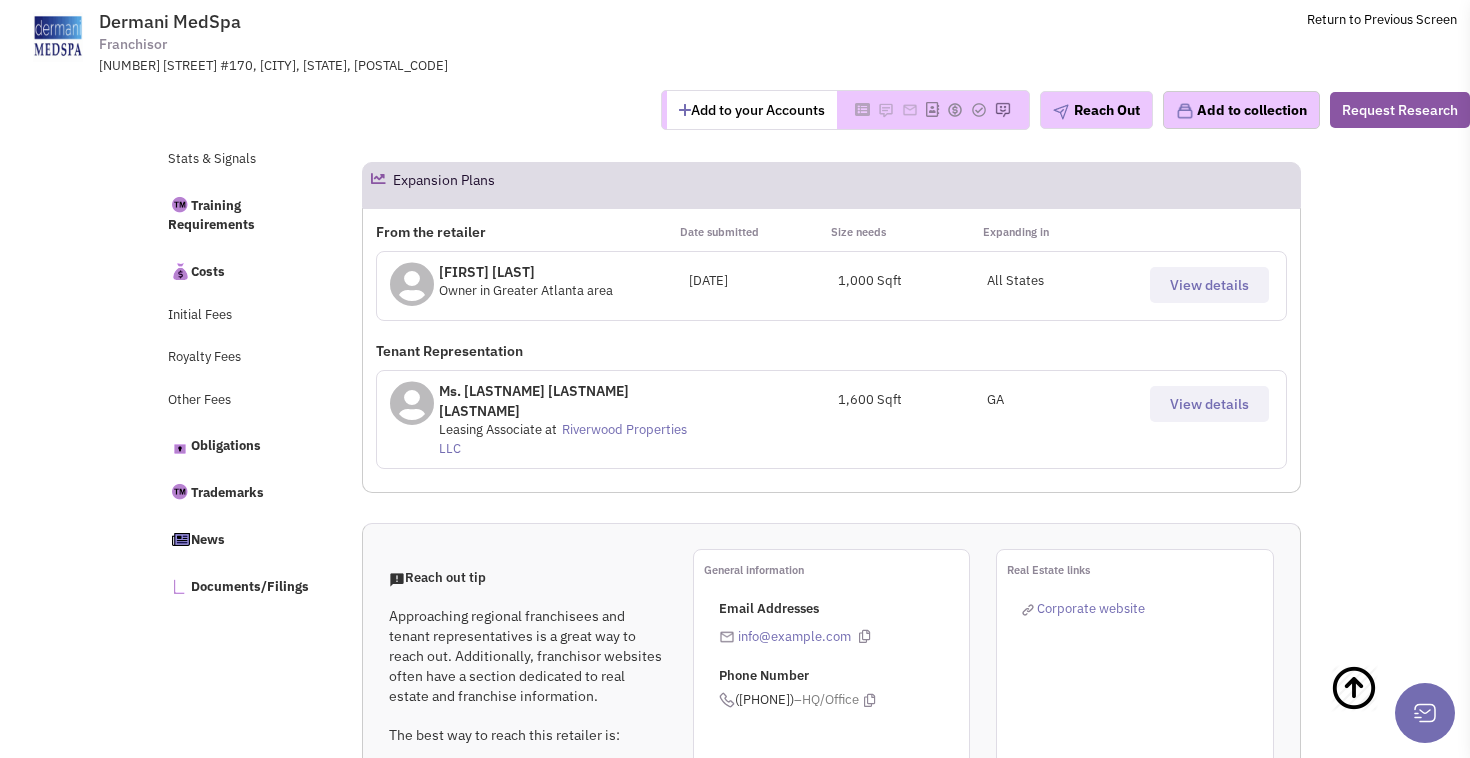 click on "View details" at bounding box center (1209, 404) 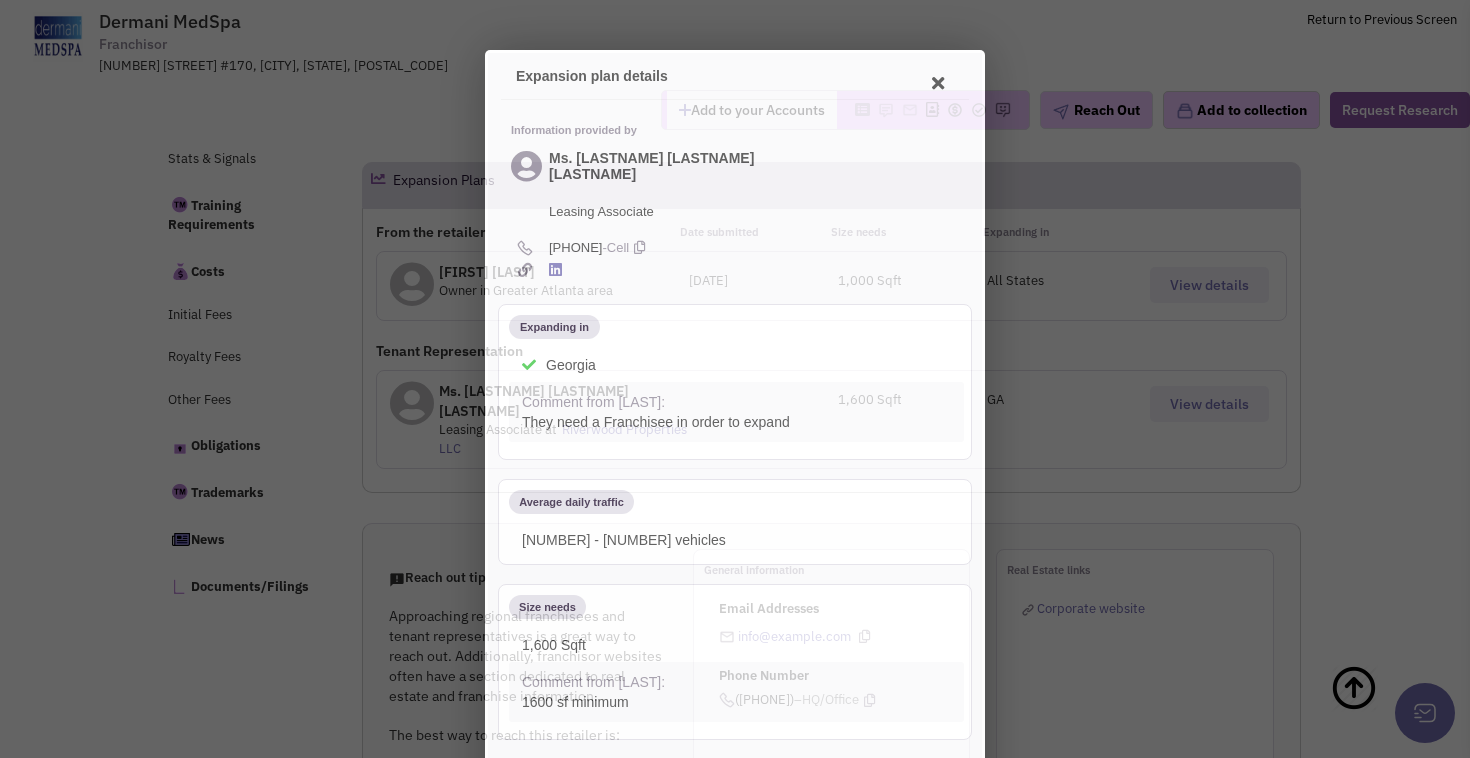 scroll, scrollTop: 0, scrollLeft: 0, axis: both 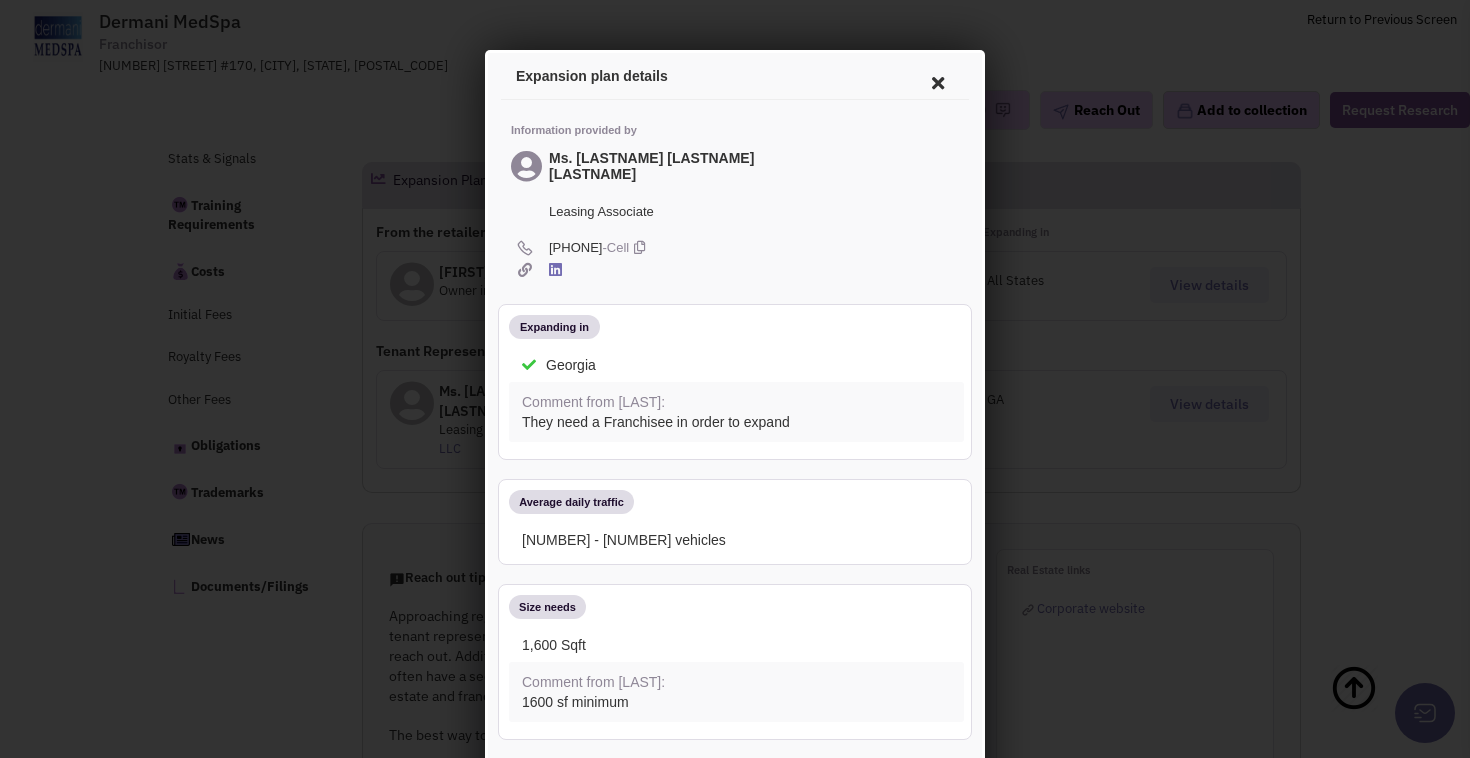 click at bounding box center [935, 80] 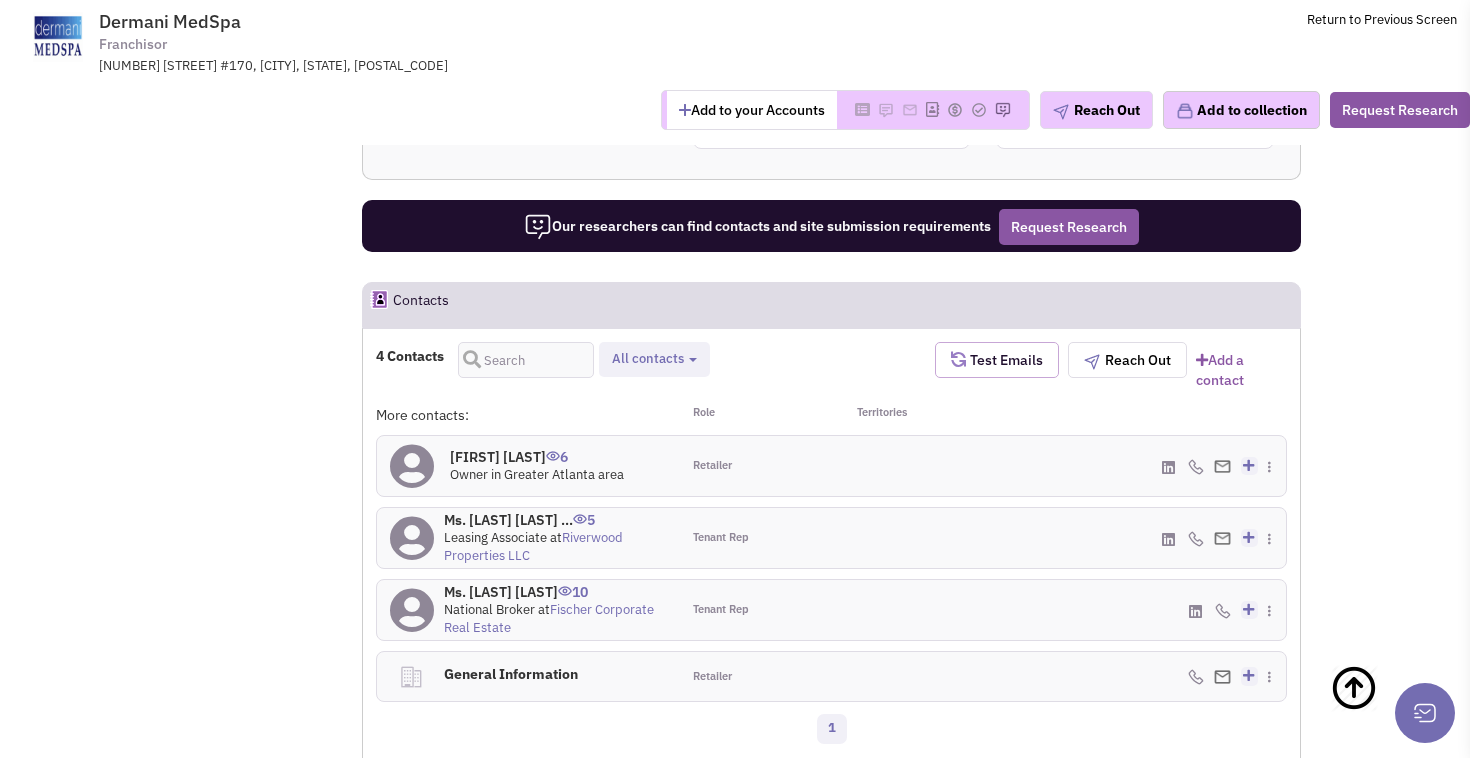 scroll, scrollTop: 1552, scrollLeft: 0, axis: vertical 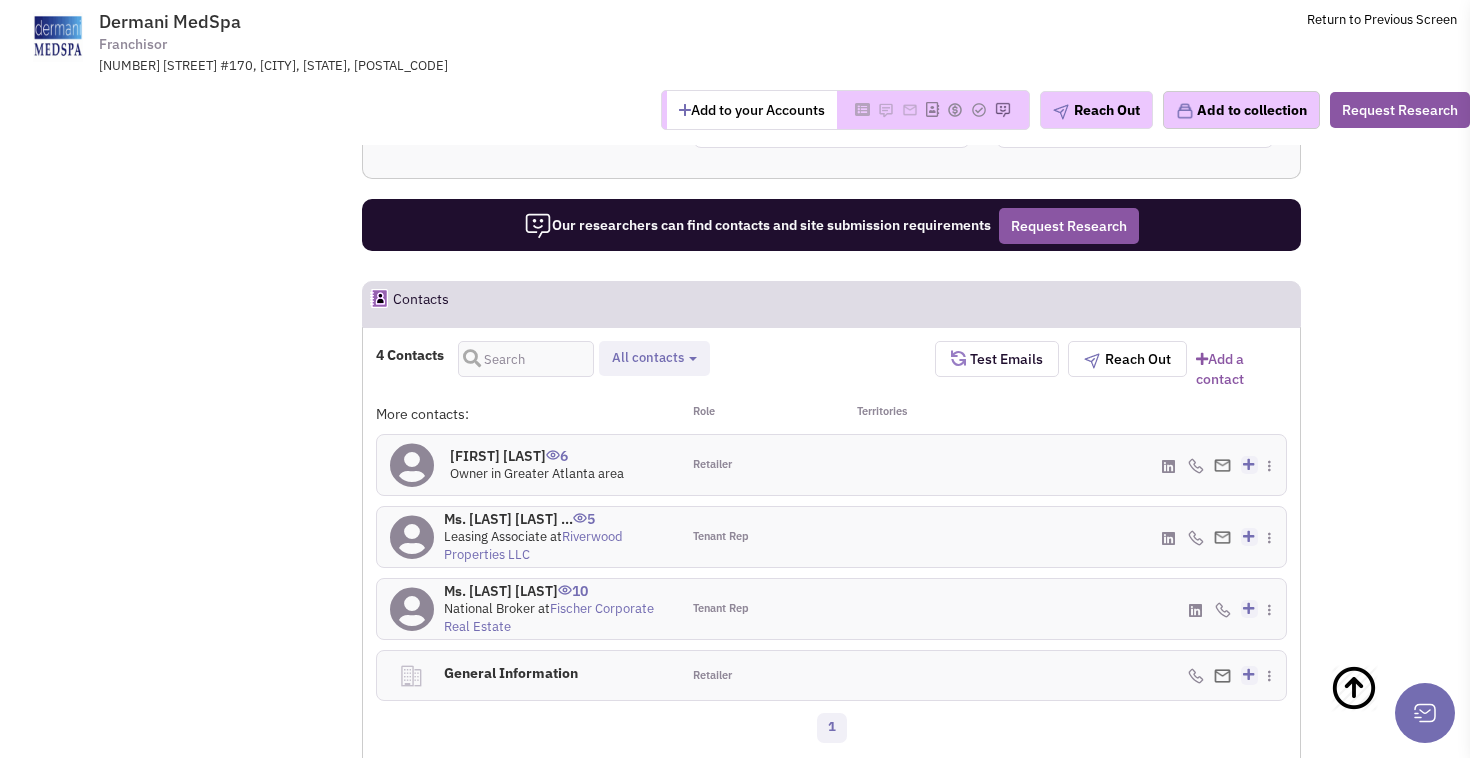 click at bounding box center (1249, 609) 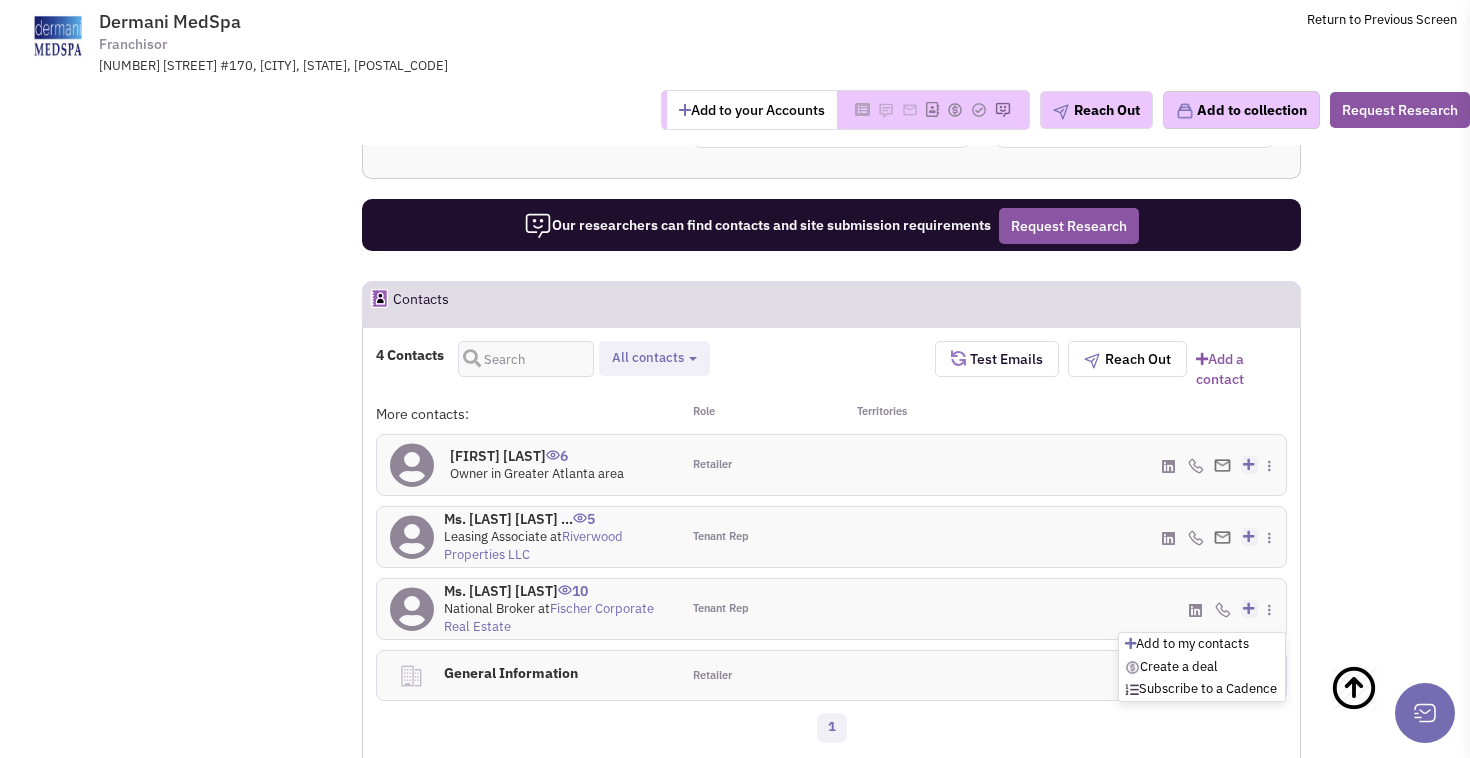 click at bounding box center (1248, 464) 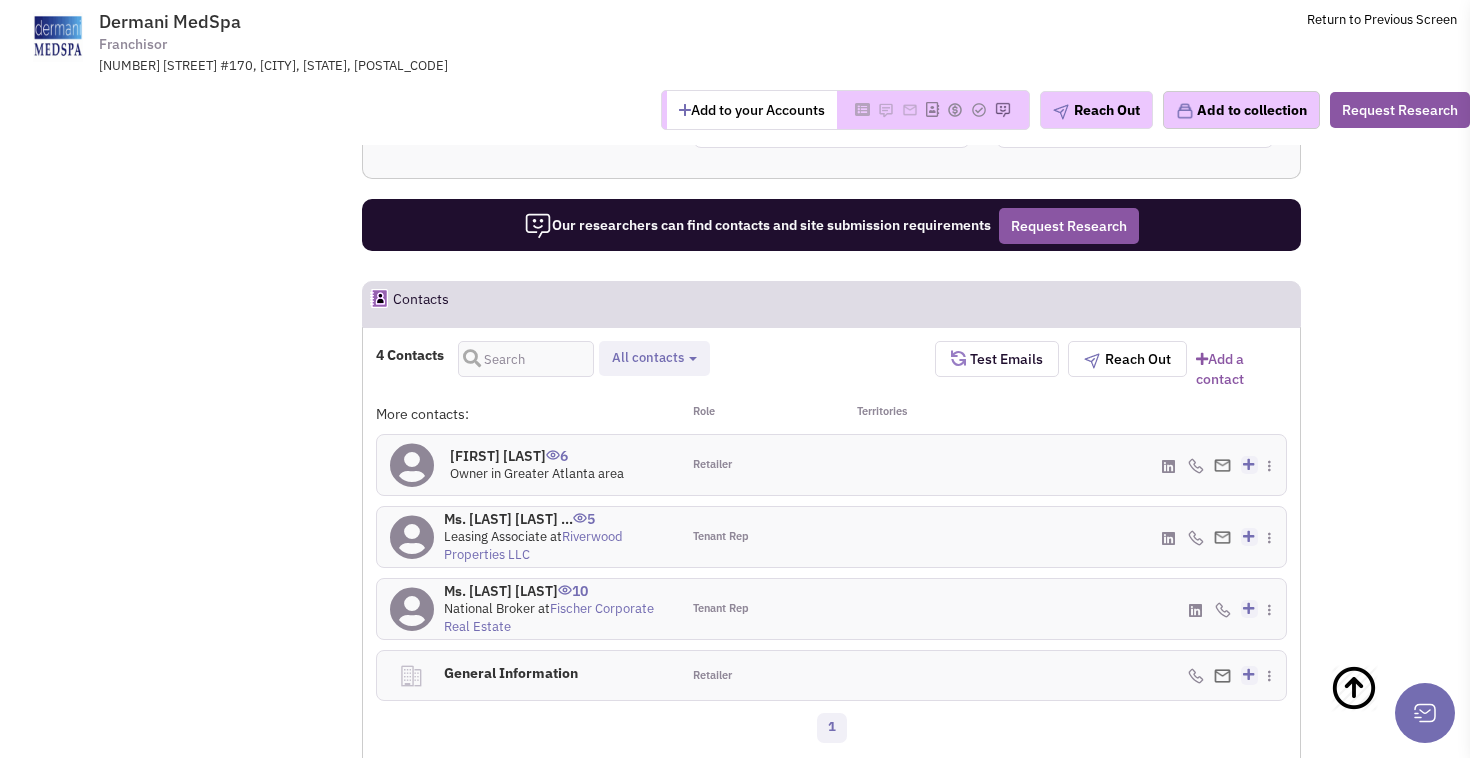 click at bounding box center [1248, 464] 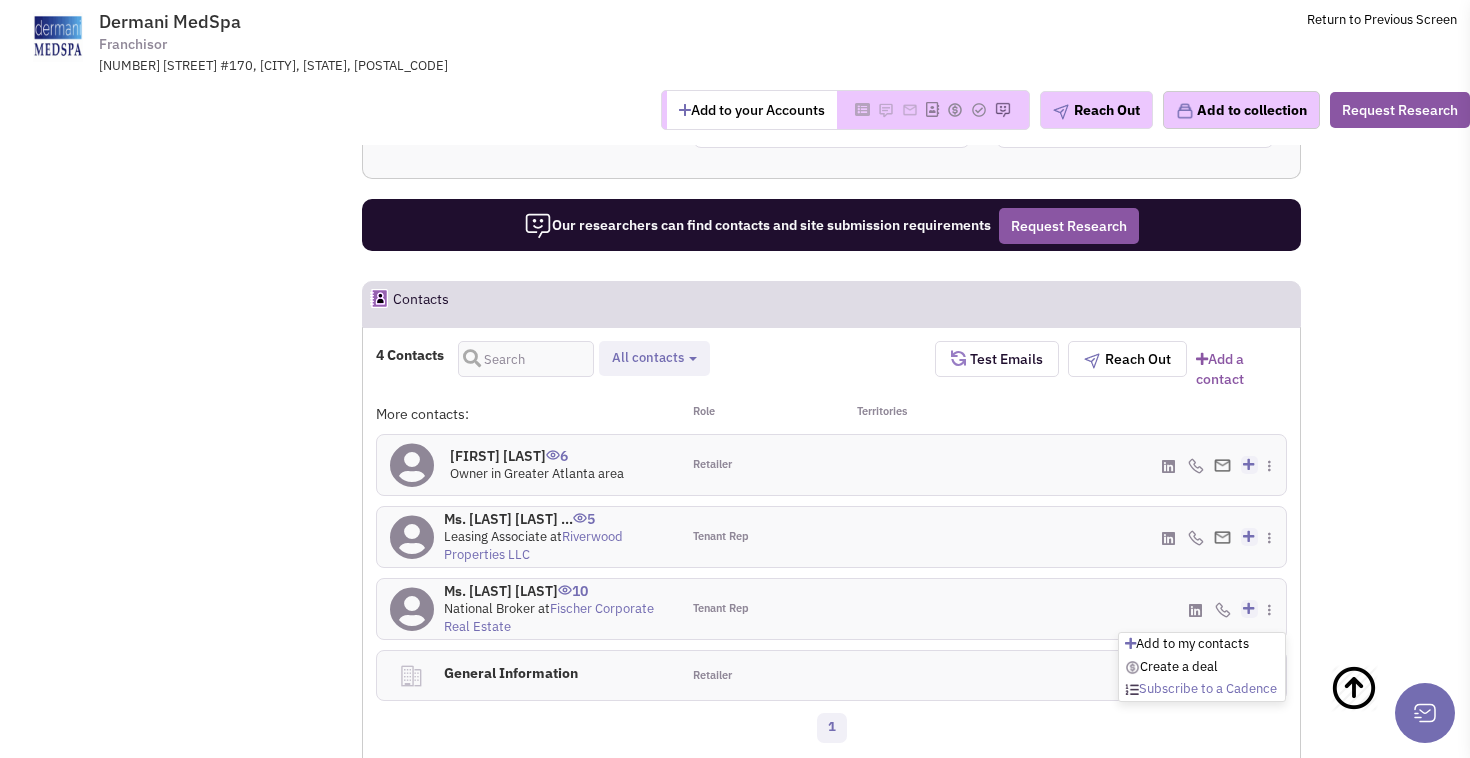 click on "Subscribe to a  Cadence" at bounding box center [1201, 688] 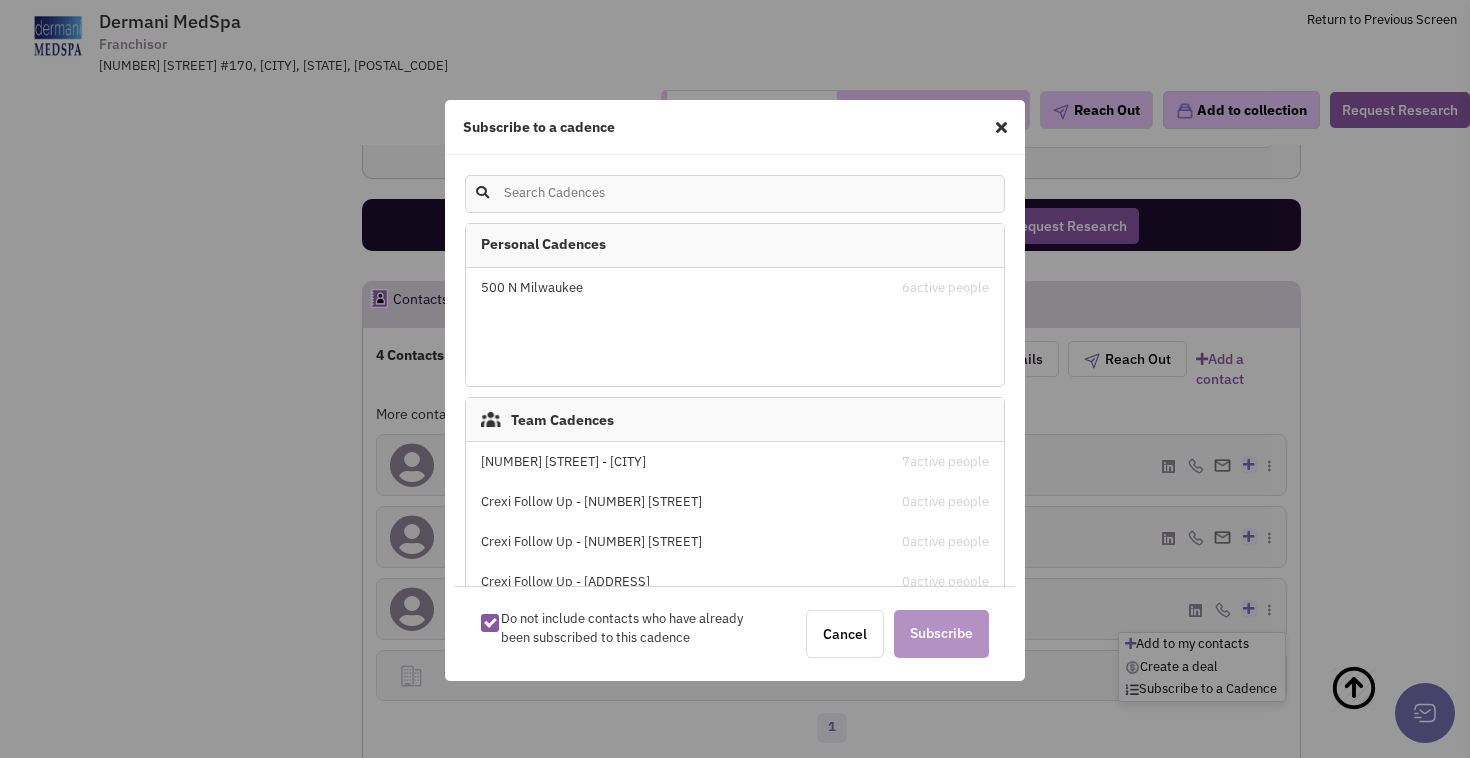 click on "[NUMBER] [STREET] - [CITY]" at bounding box center (671, 462) 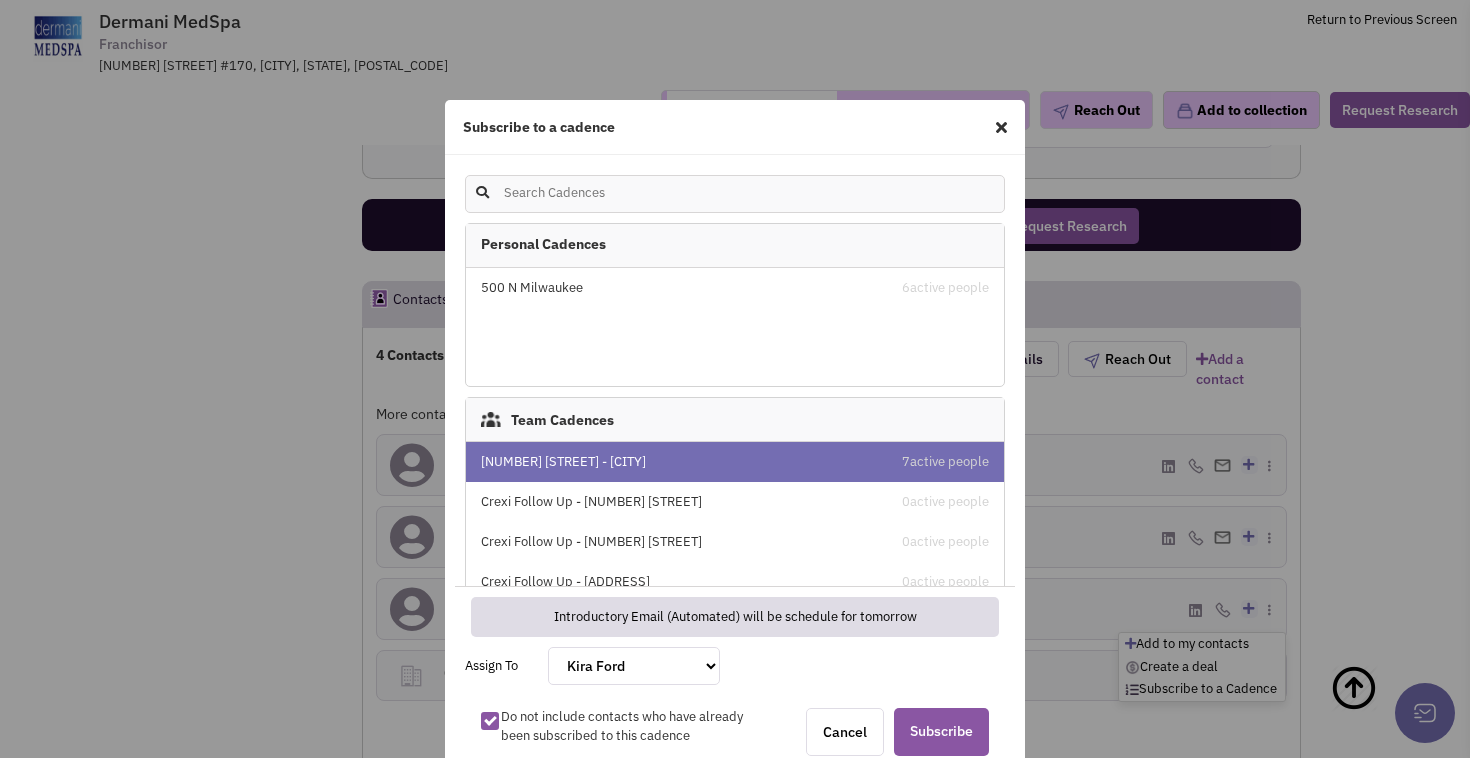 click on "[NUMBER] [STREET]
6  active people" at bounding box center [735, 288] 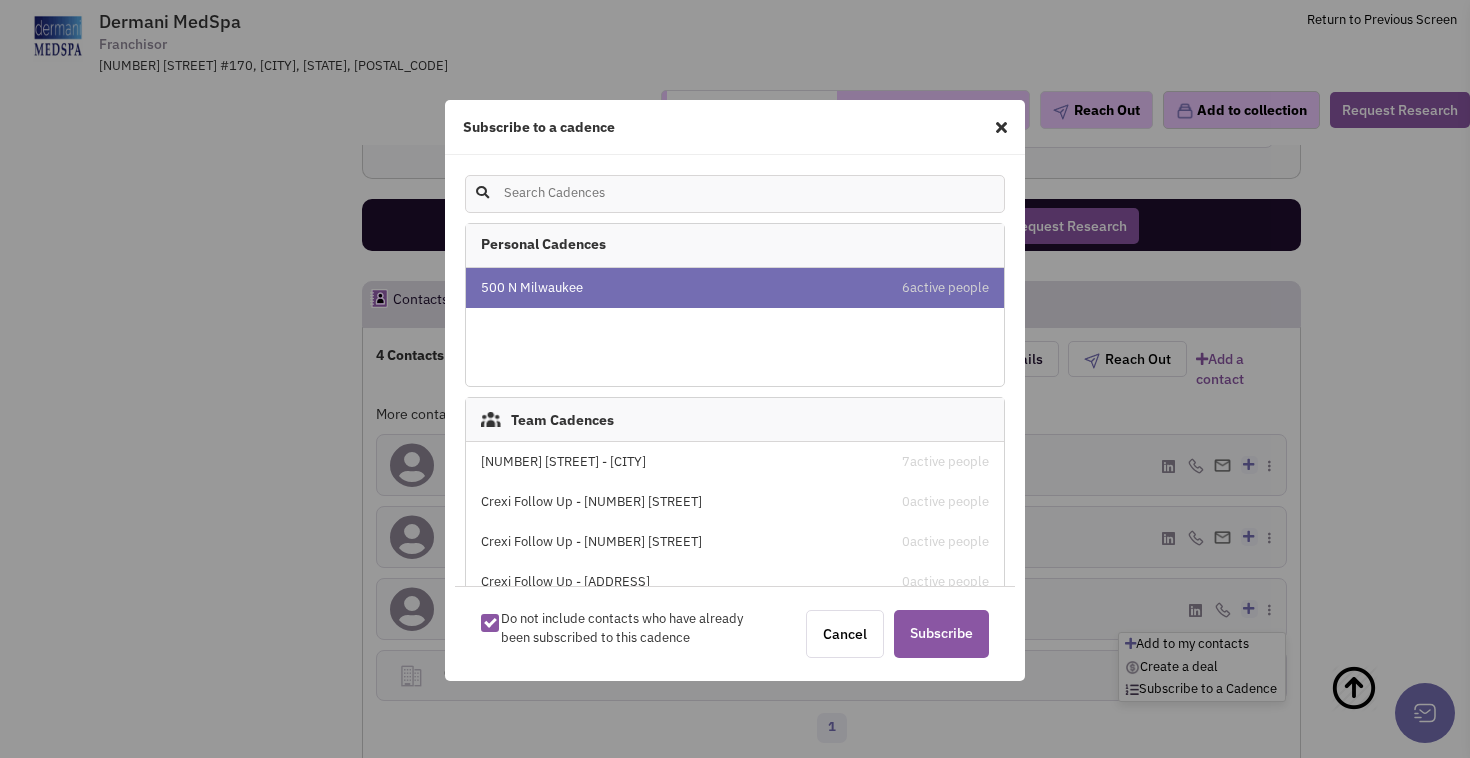 click on "[NUMBER] [STREET] - [CITY]" at bounding box center [671, 462] 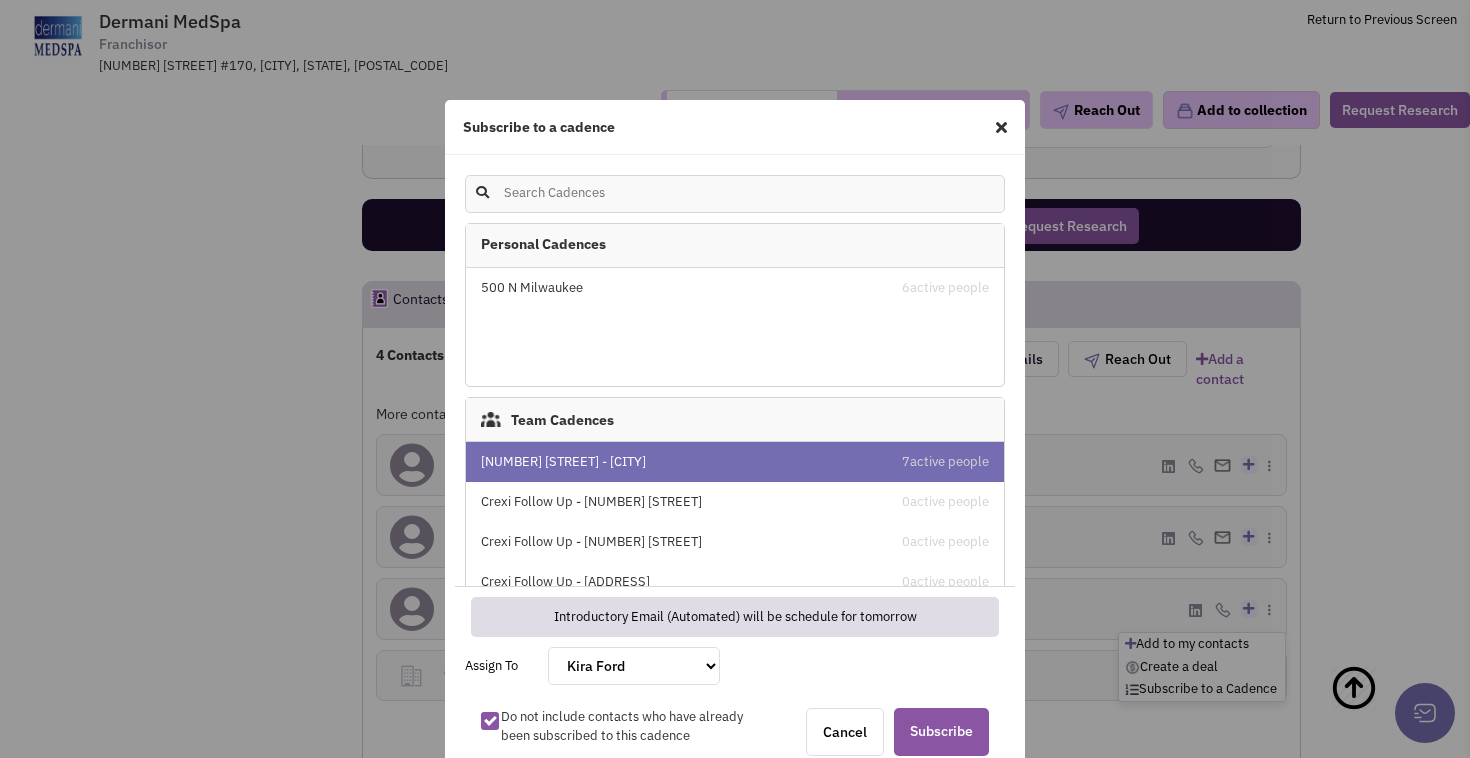 click on "[NUMBER] [STREET] - [CITY]" at bounding box center [671, 462] 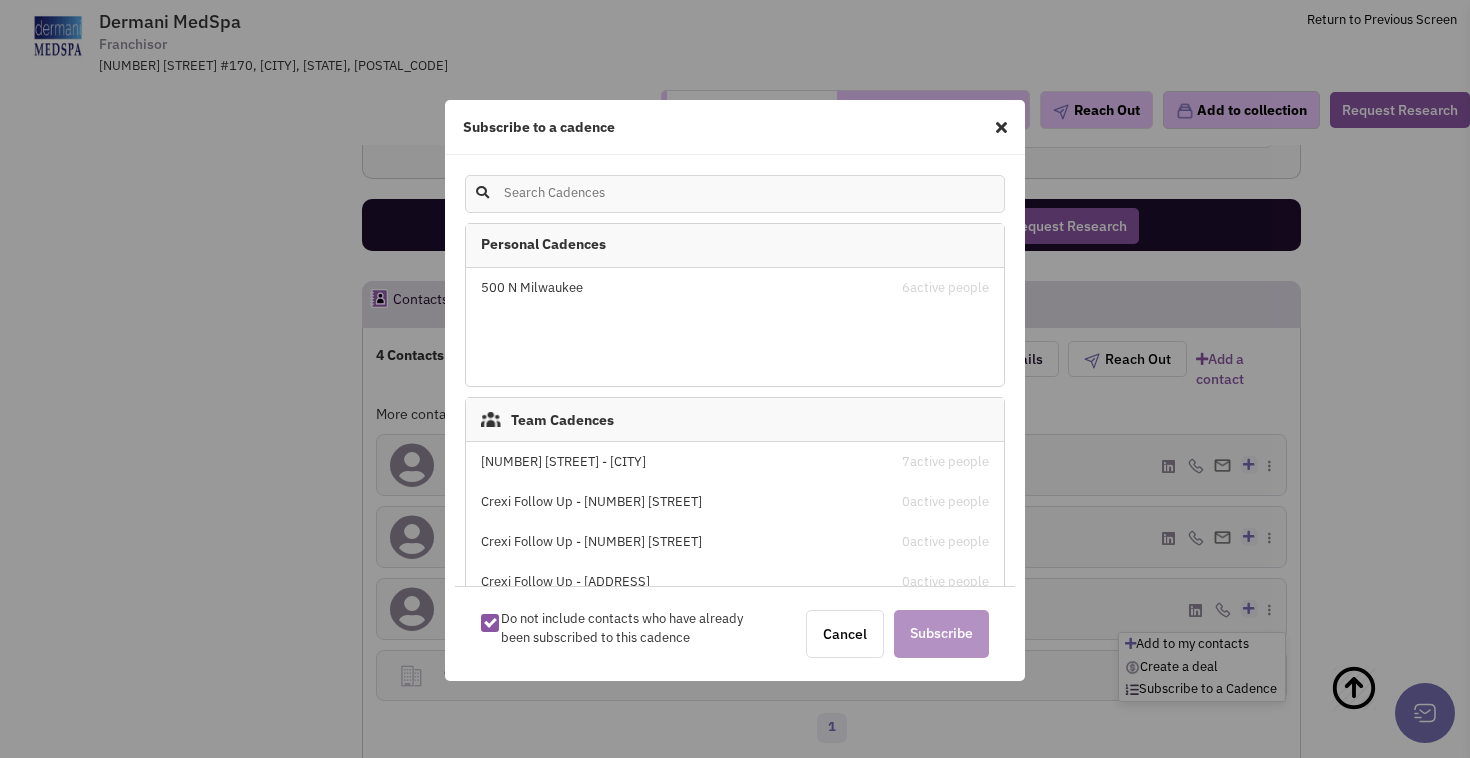 click on "[NUMBER] [STREET] - [CITY]
7  active people" at bounding box center (735, 462) 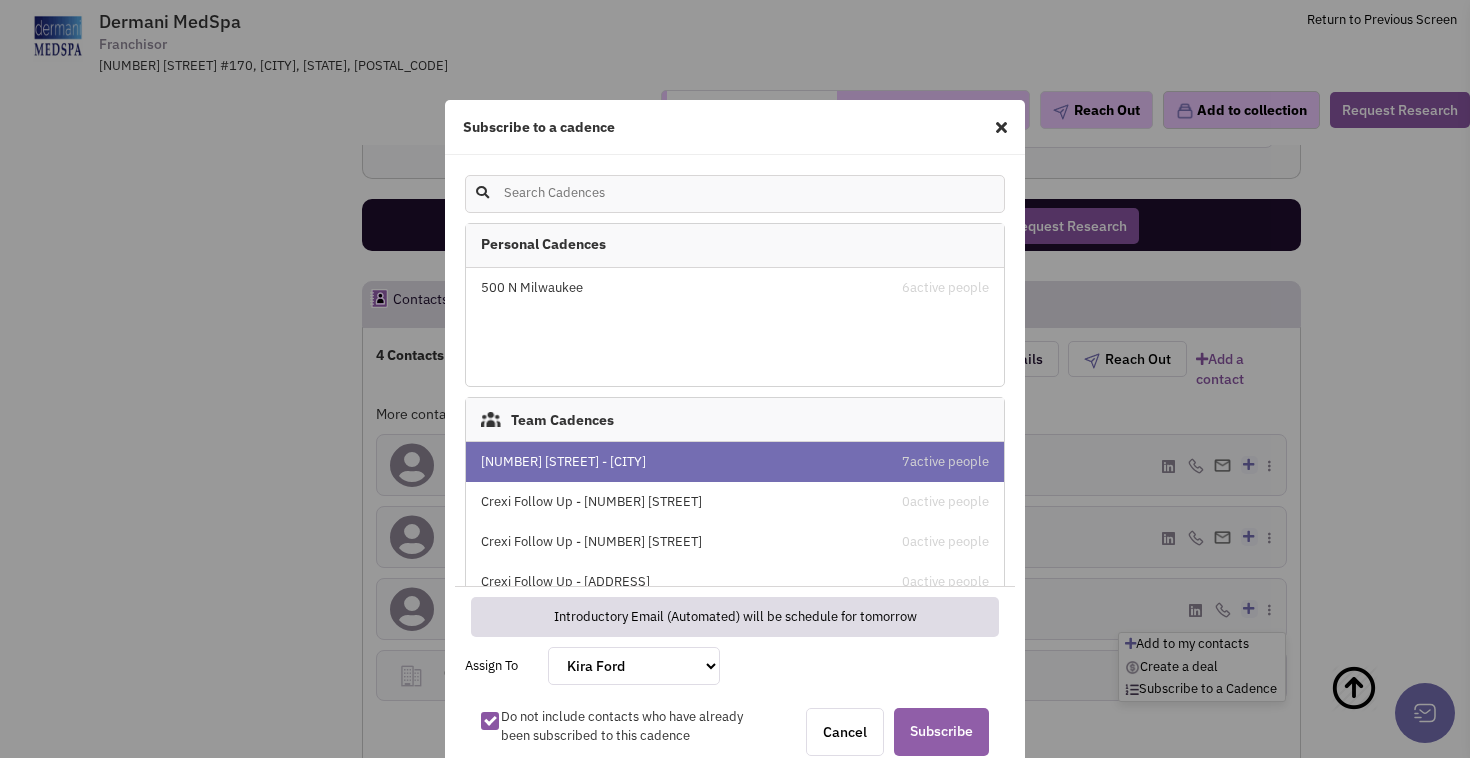 click on "Subscribe" at bounding box center (941, 732) 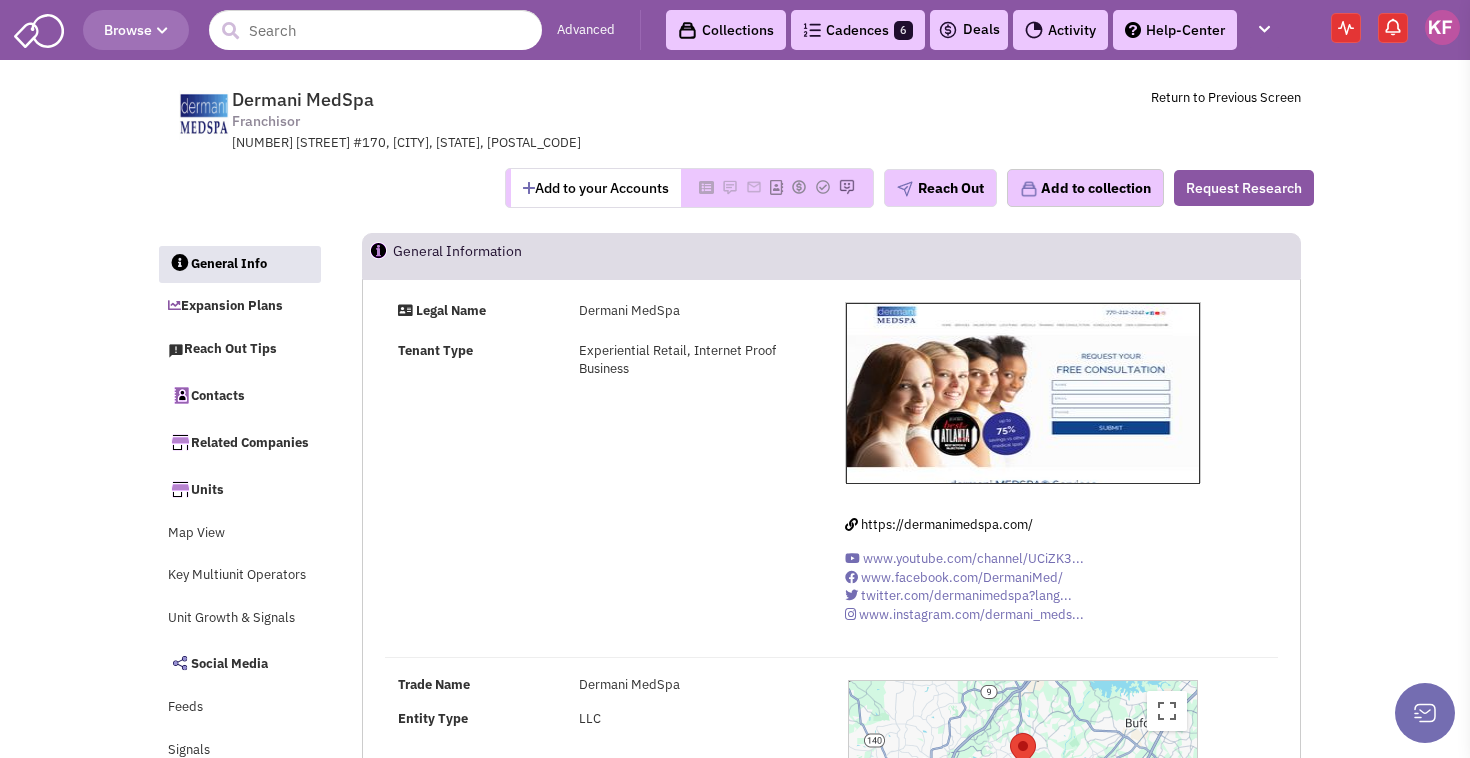 scroll, scrollTop: 0, scrollLeft: 0, axis: both 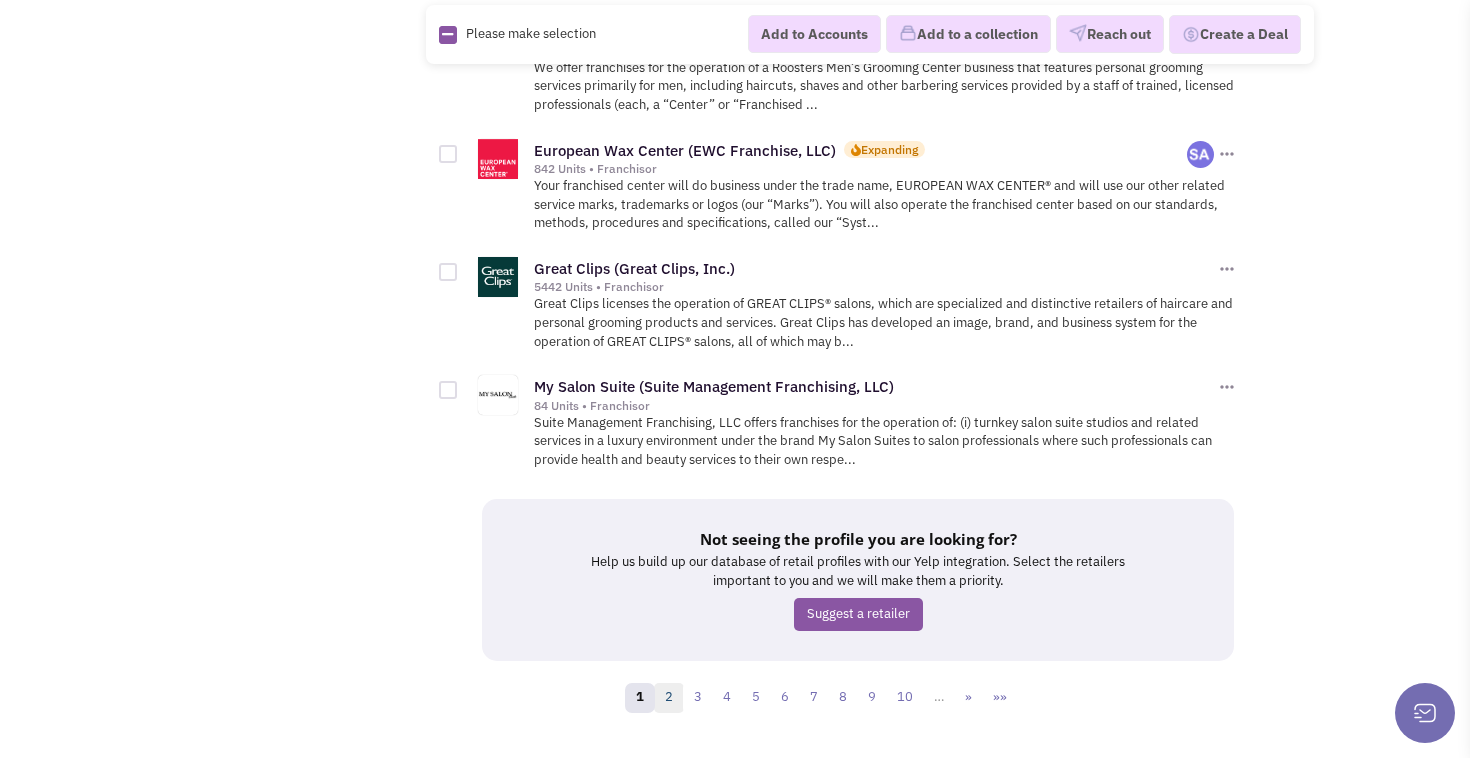 click on "2" at bounding box center [669, 698] 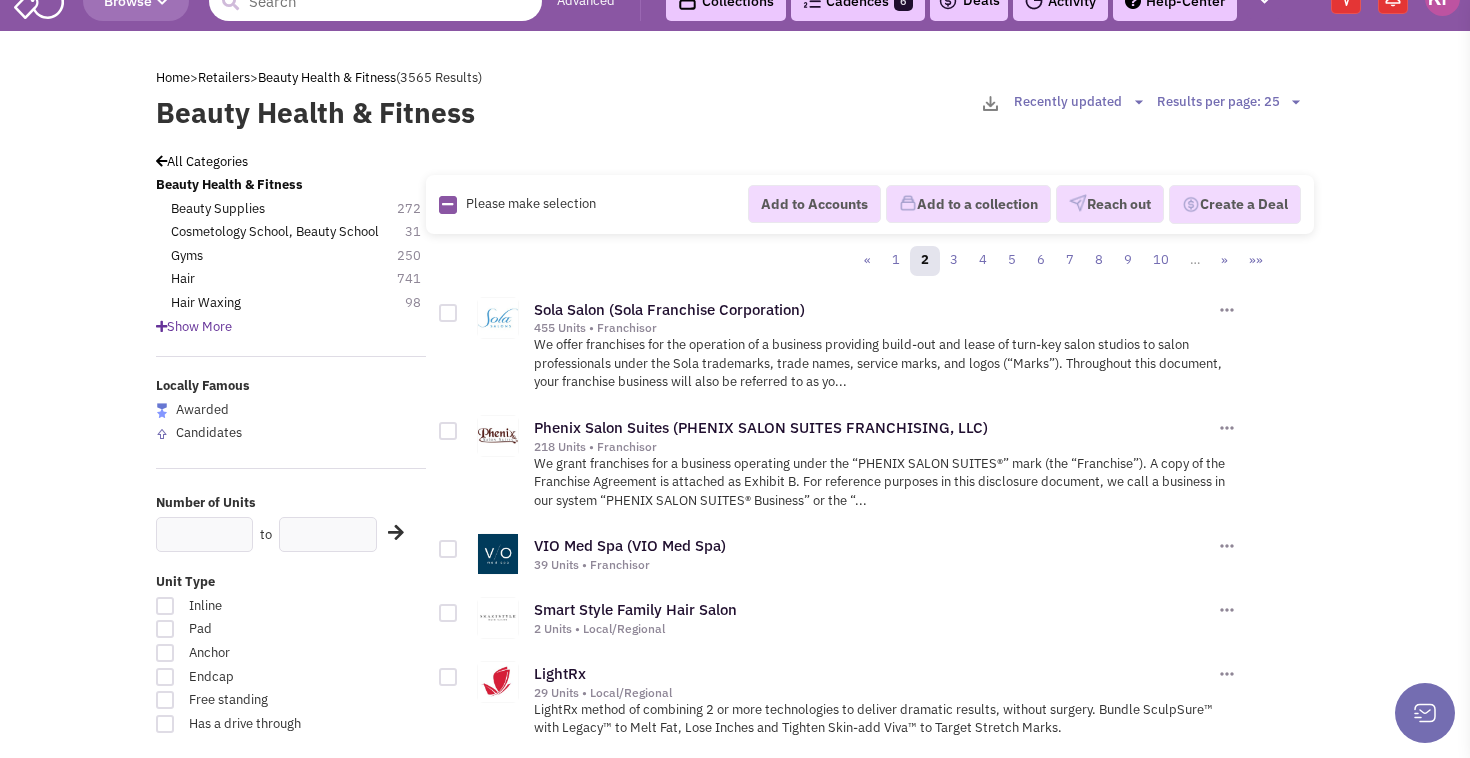 scroll, scrollTop: 34, scrollLeft: 0, axis: vertical 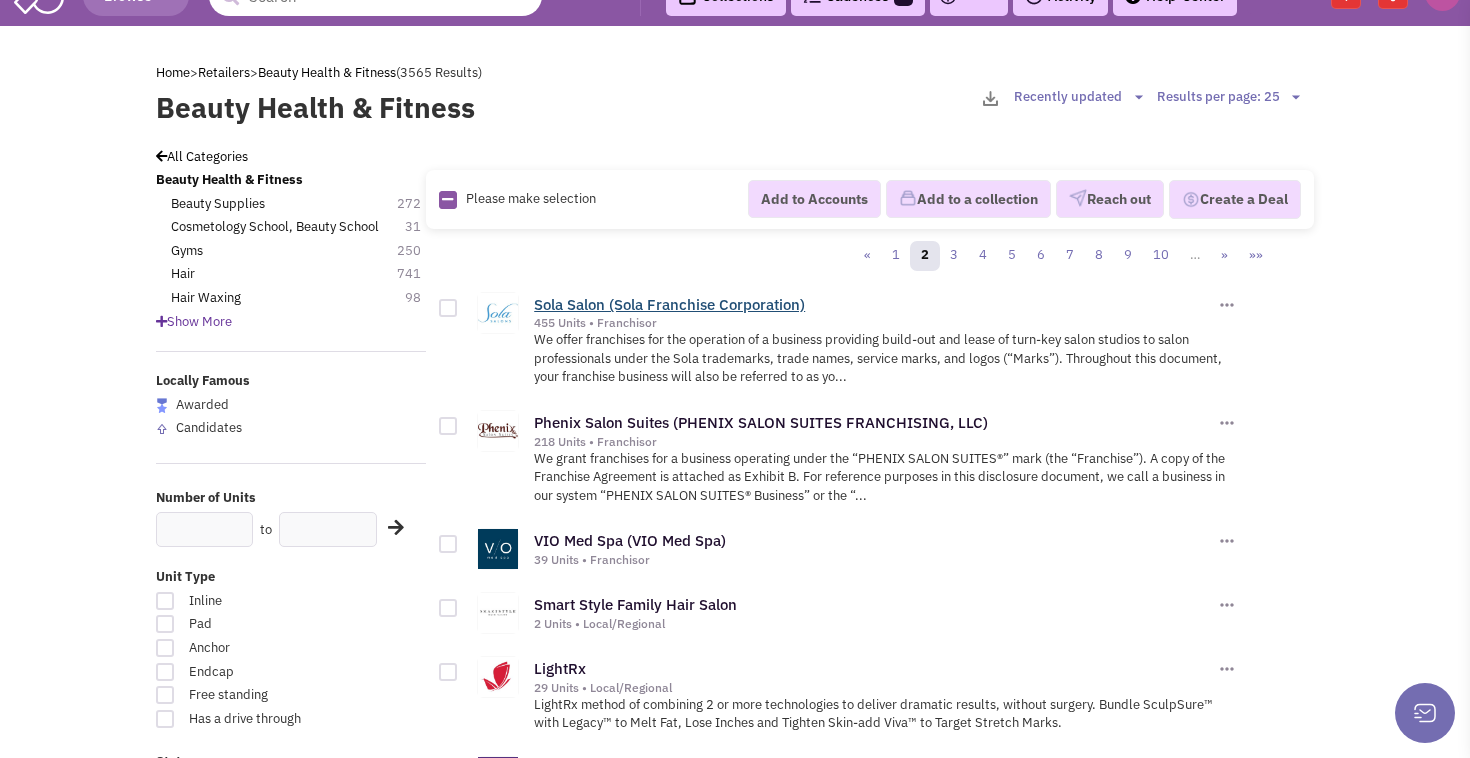 click on "Sola Salon (Sola Franchise Corporation)" at bounding box center [669, 304] 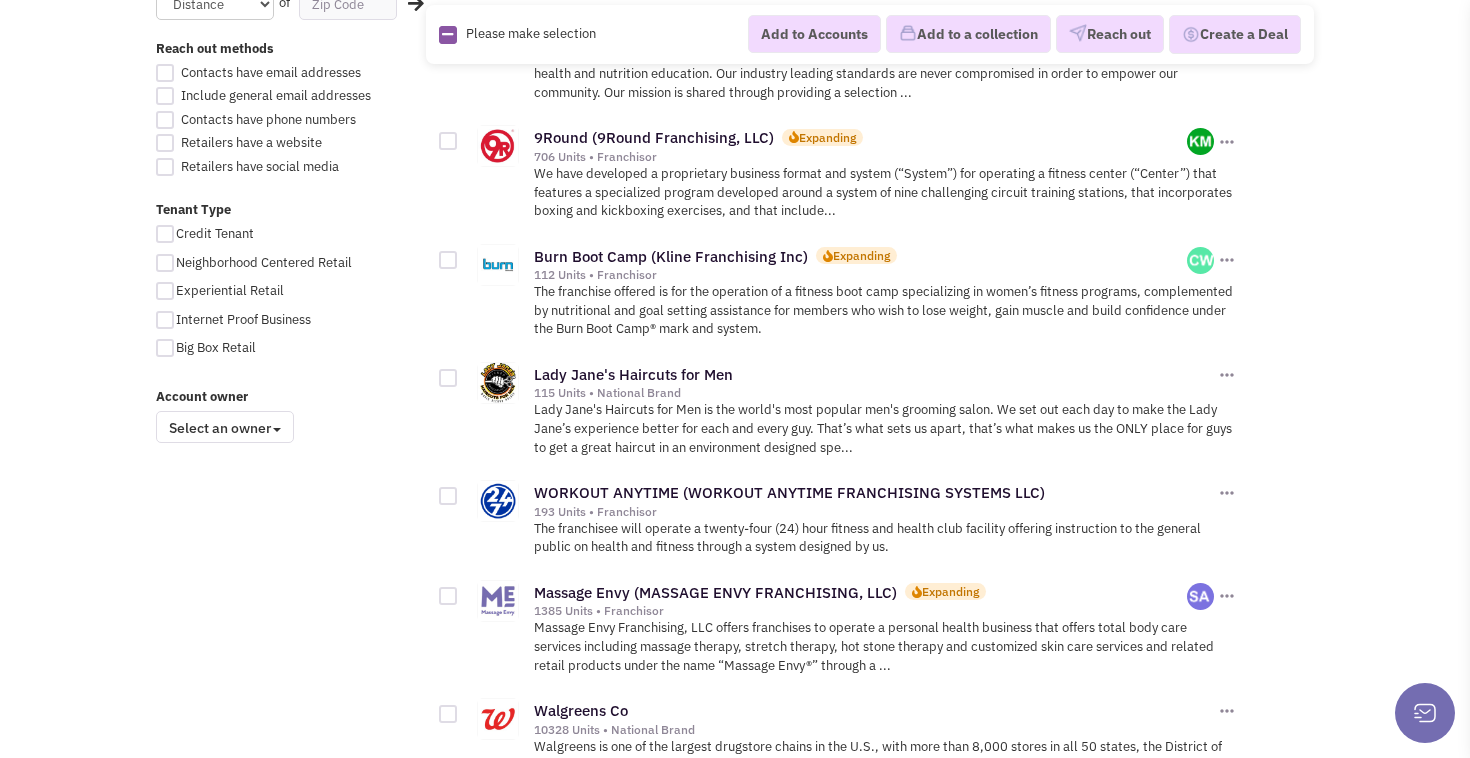 scroll, scrollTop: 1400, scrollLeft: 0, axis: vertical 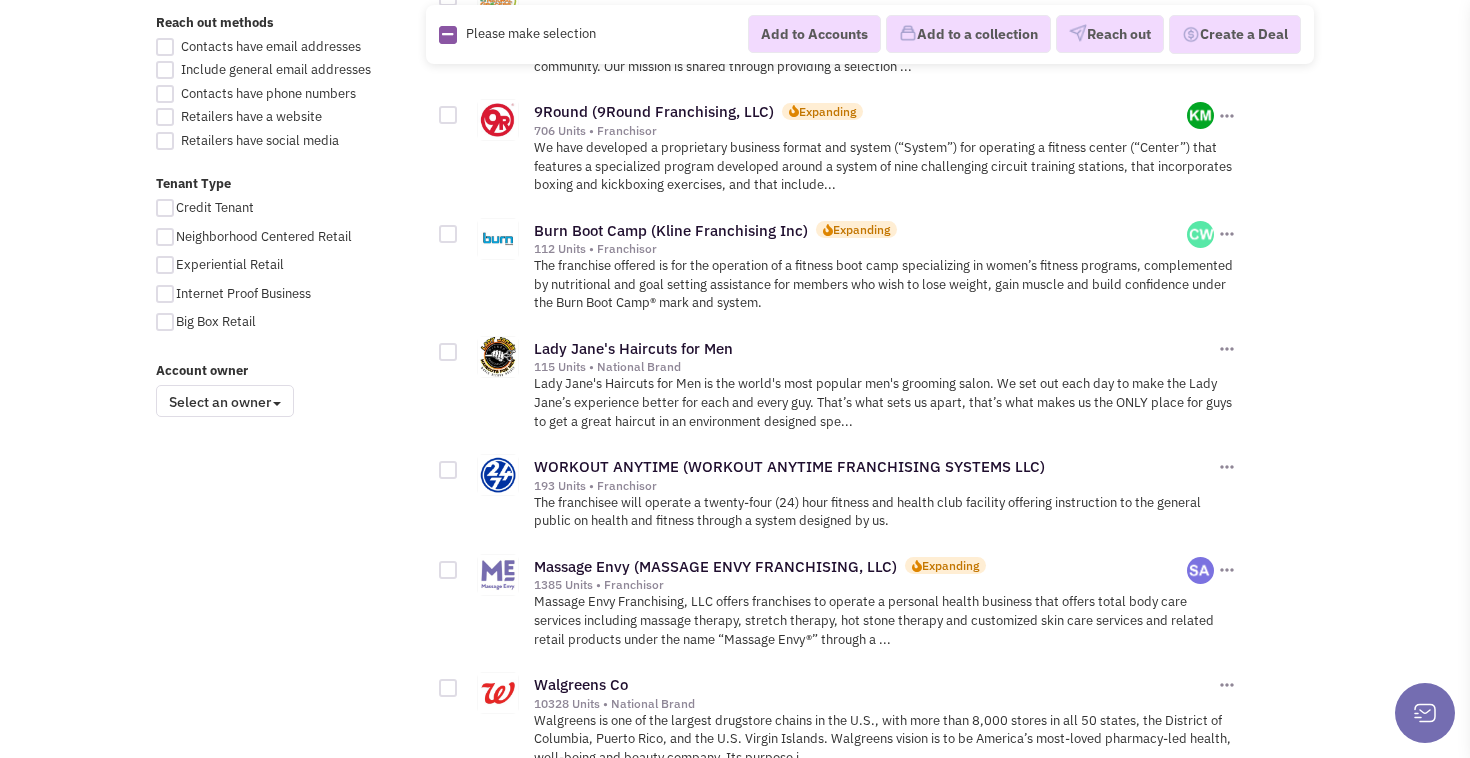 click on "For more than 60 years, Natural Grocers has combined the affordability of natural groceries and supplements with free health and nutrition education. Our industry leading standards are never compromised in order to empower our community. Our mission is shared through providing a selection ..." at bounding box center (885, 49) 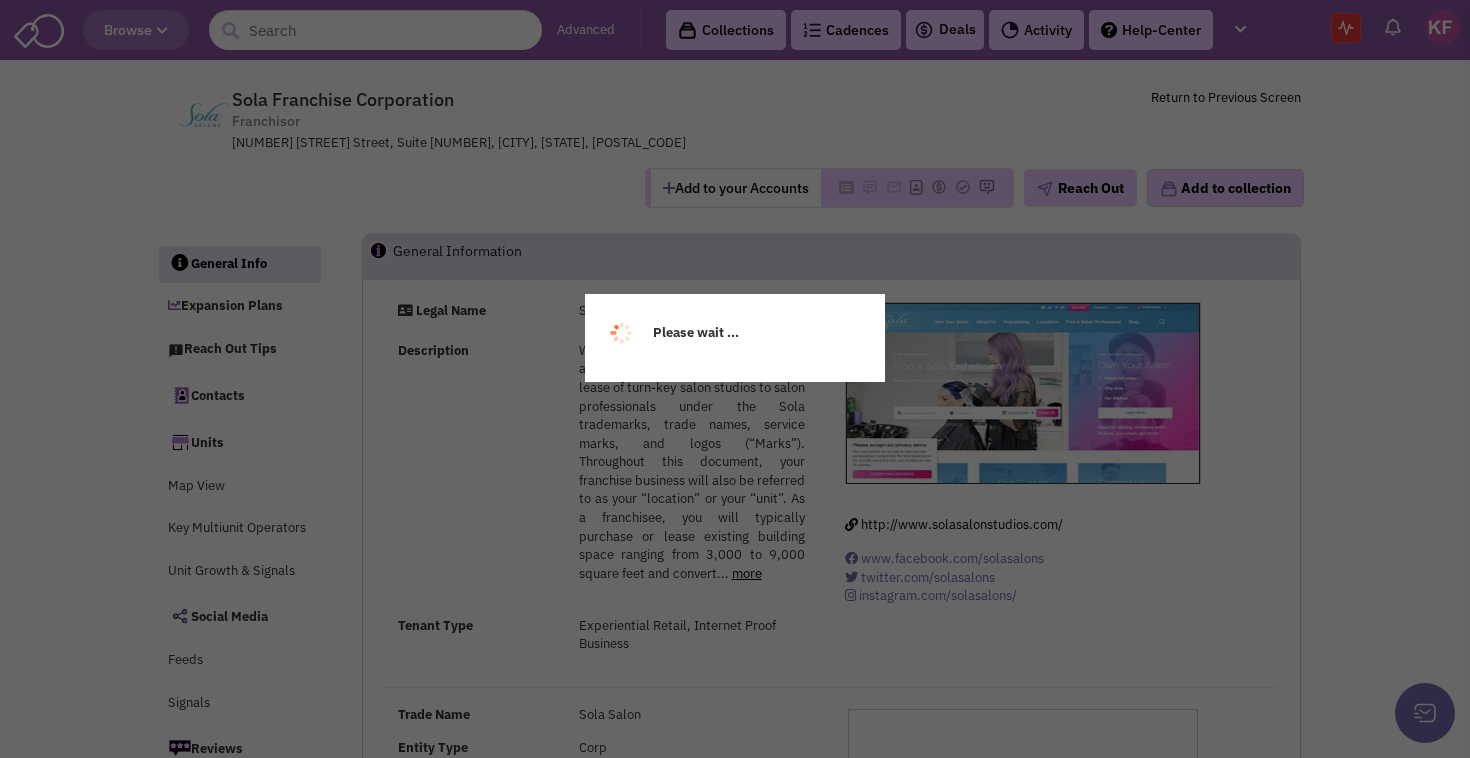 scroll, scrollTop: 0, scrollLeft: 0, axis: both 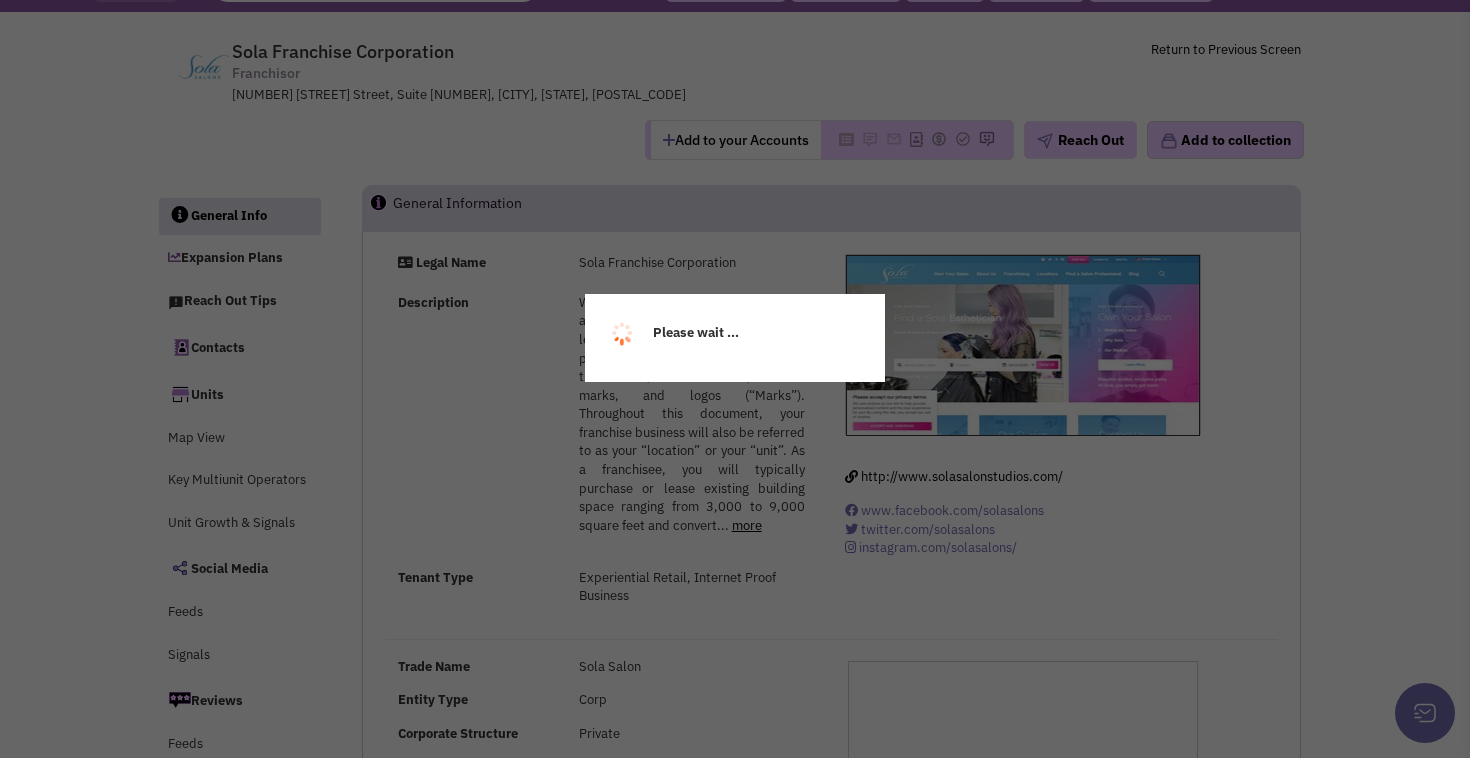 select 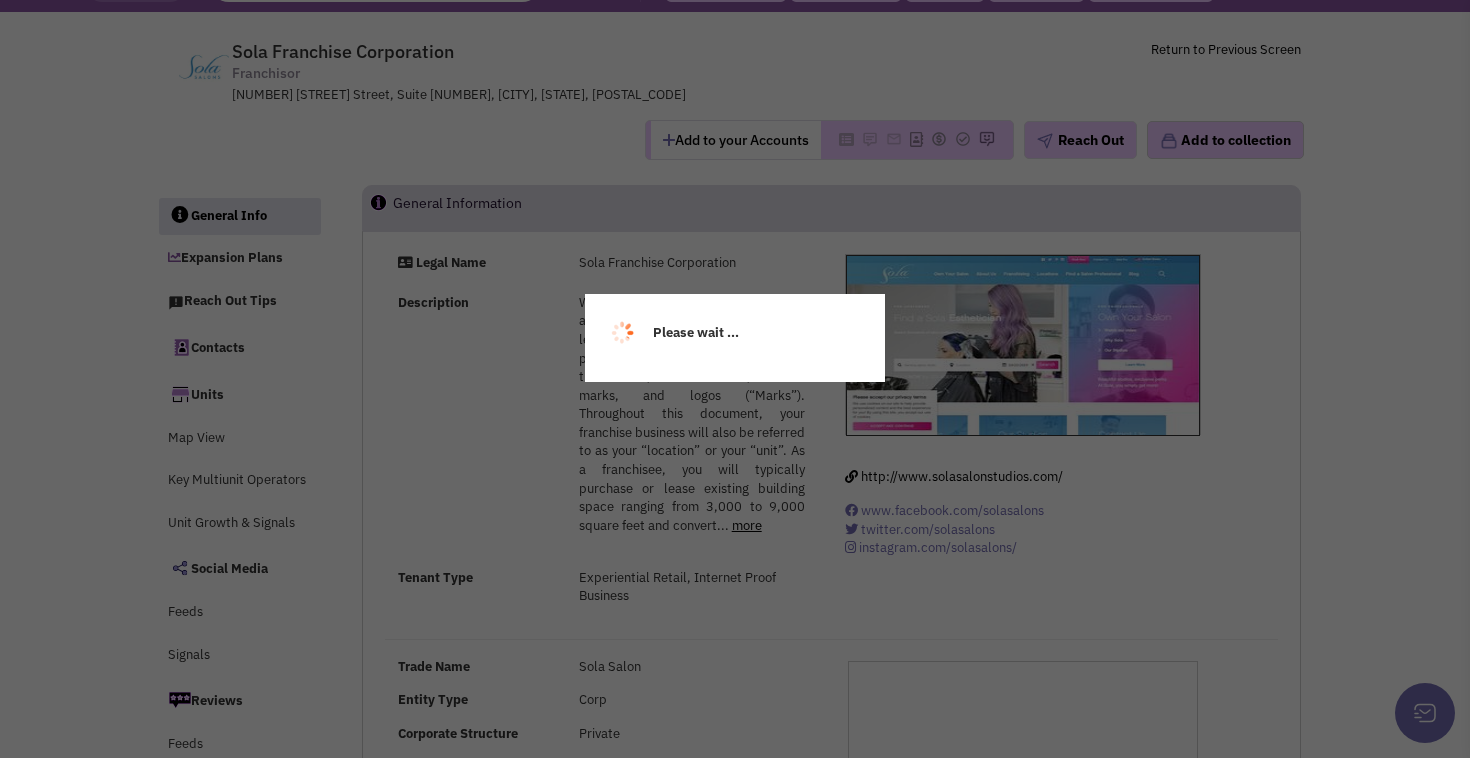 select 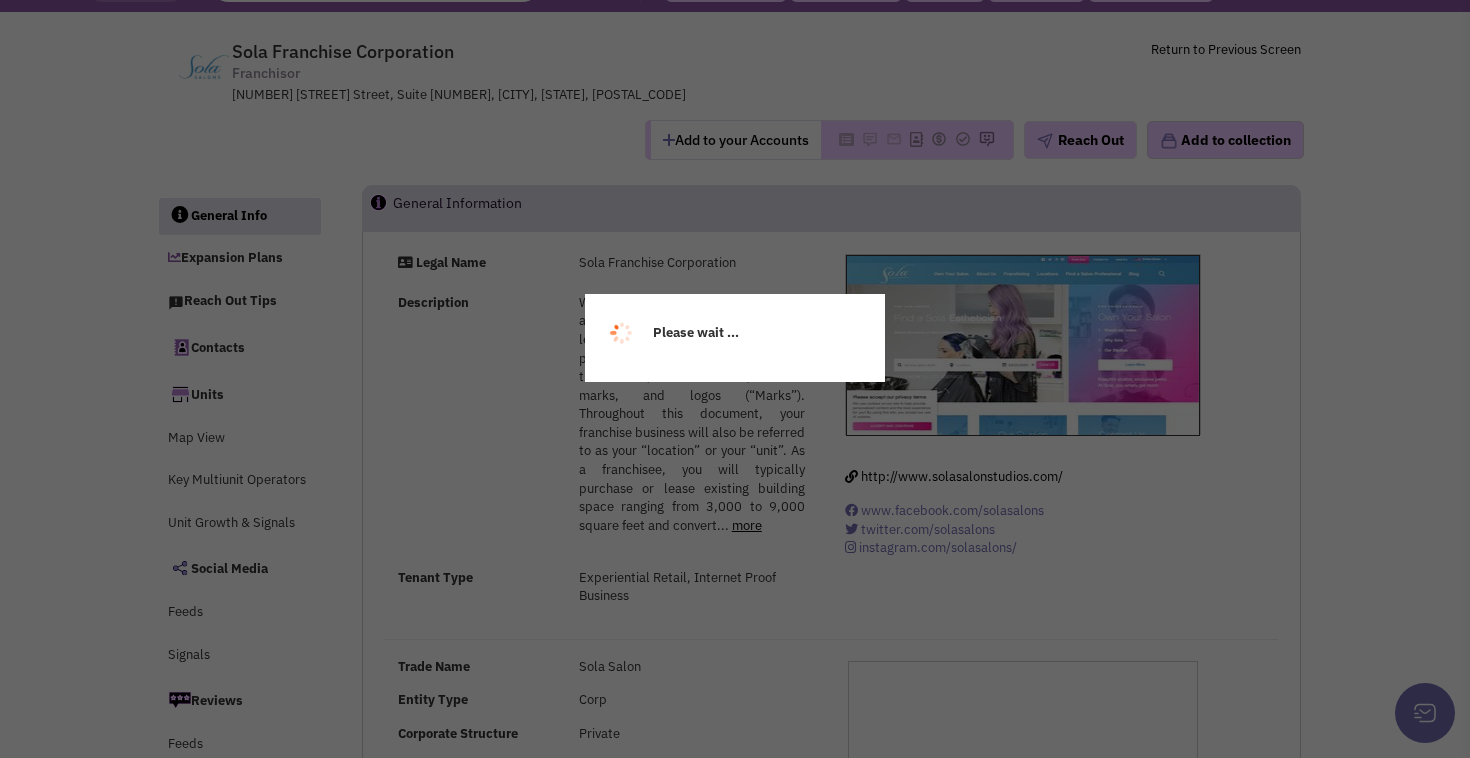 select 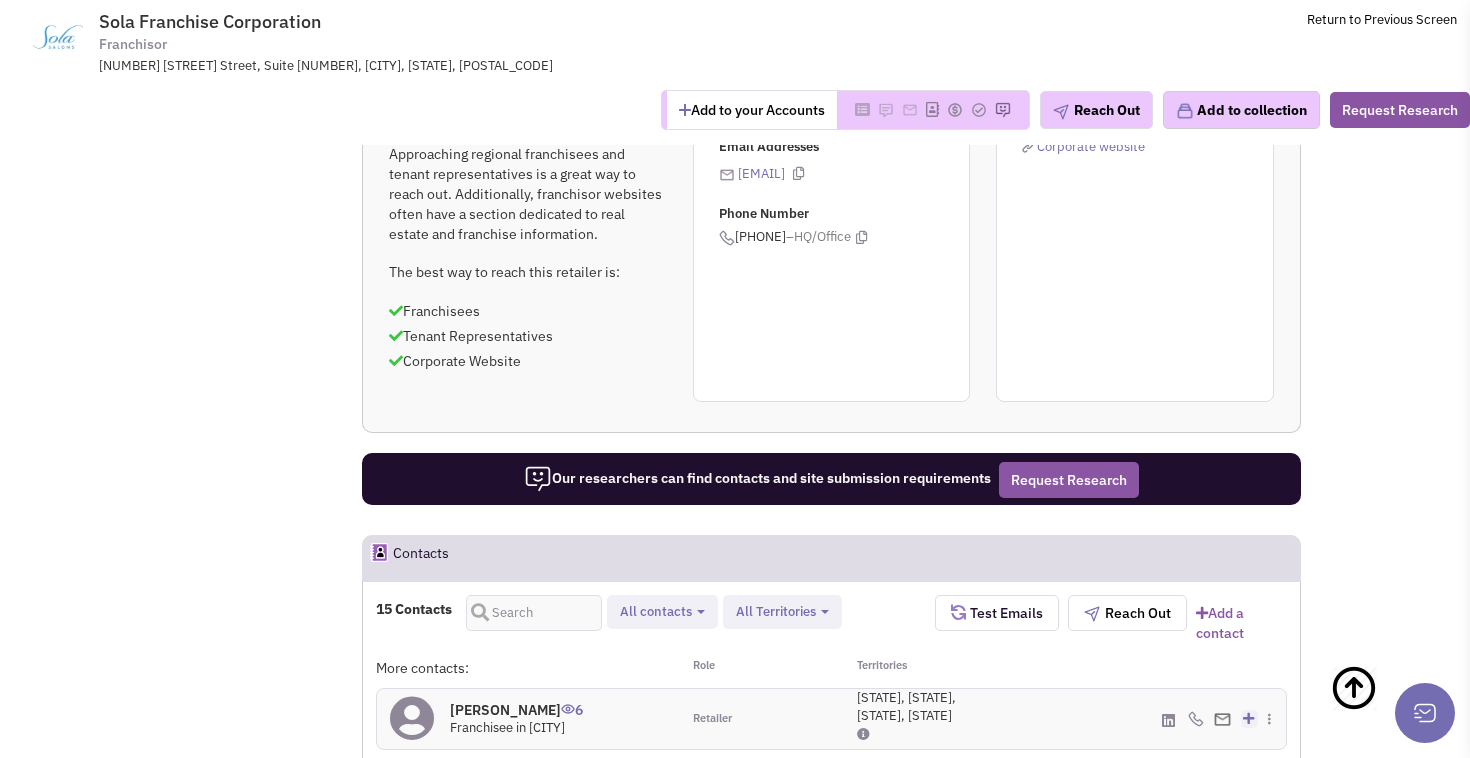 scroll, scrollTop: 1565, scrollLeft: 0, axis: vertical 